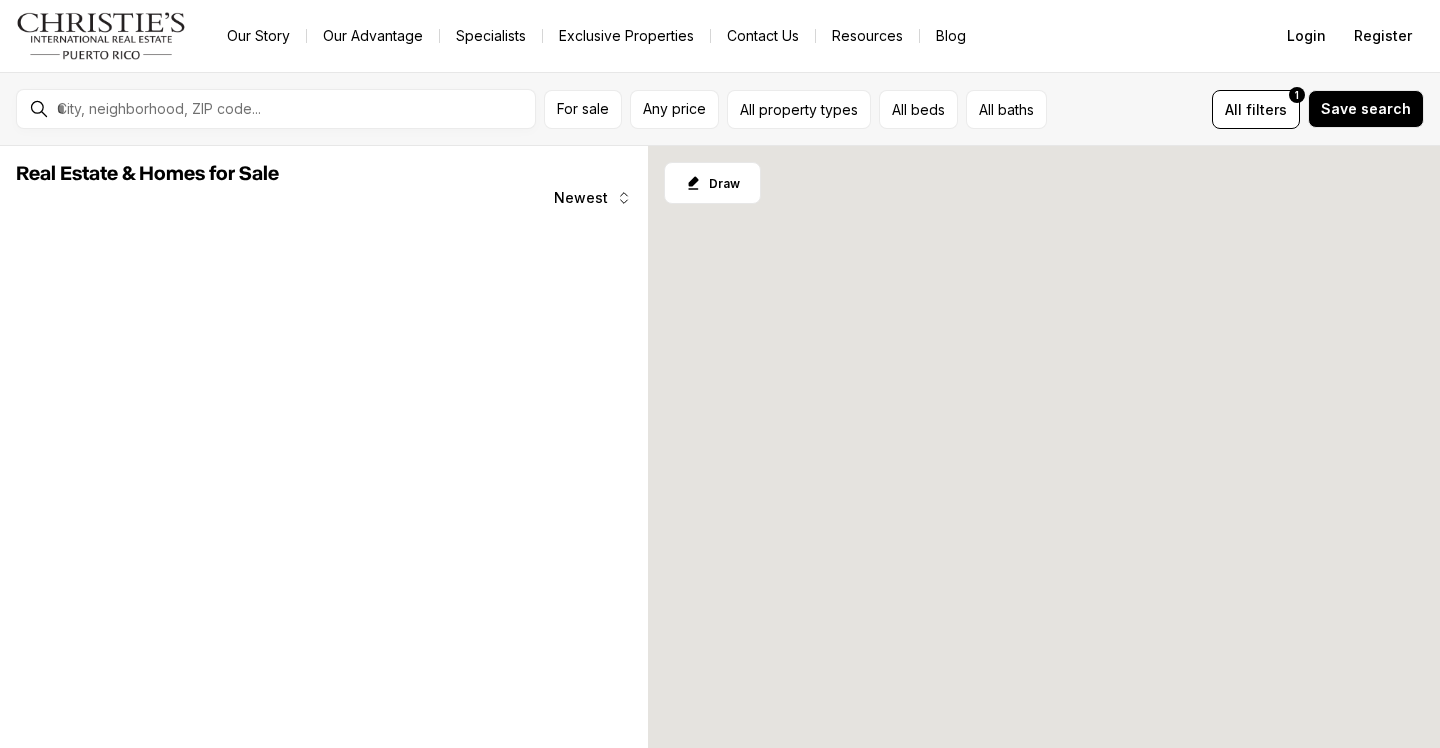 scroll, scrollTop: 0, scrollLeft: 0, axis: both 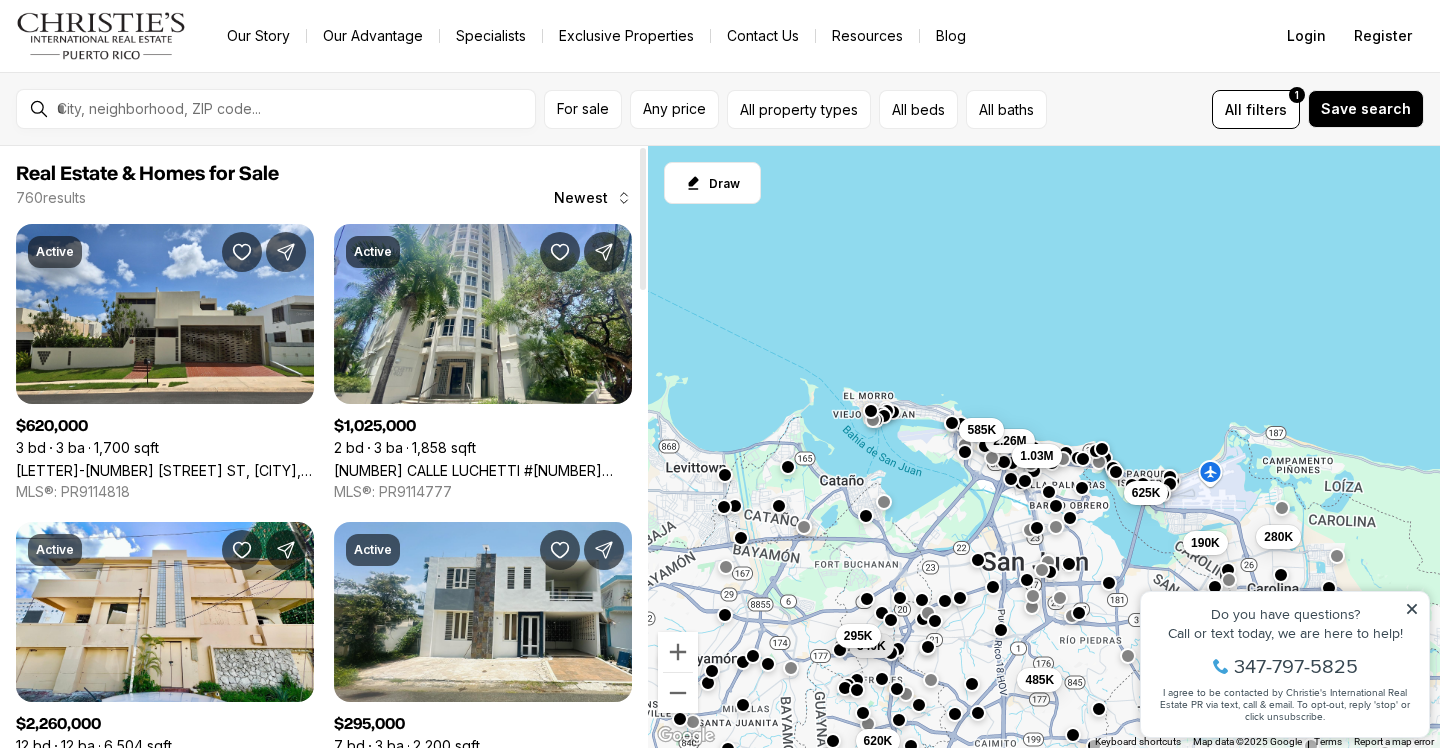 click on "Newest" at bounding box center (581, 198) 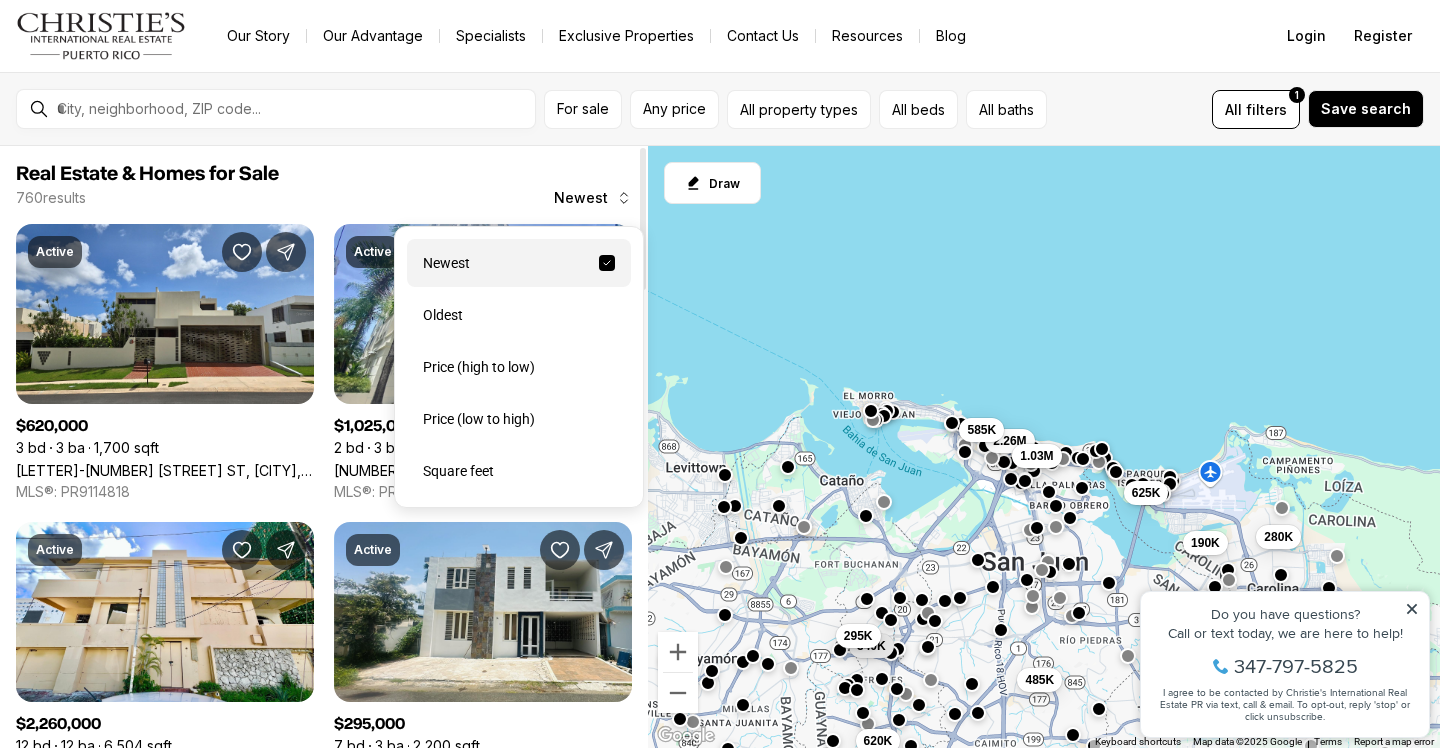 click on "Newest" at bounding box center (581, 198) 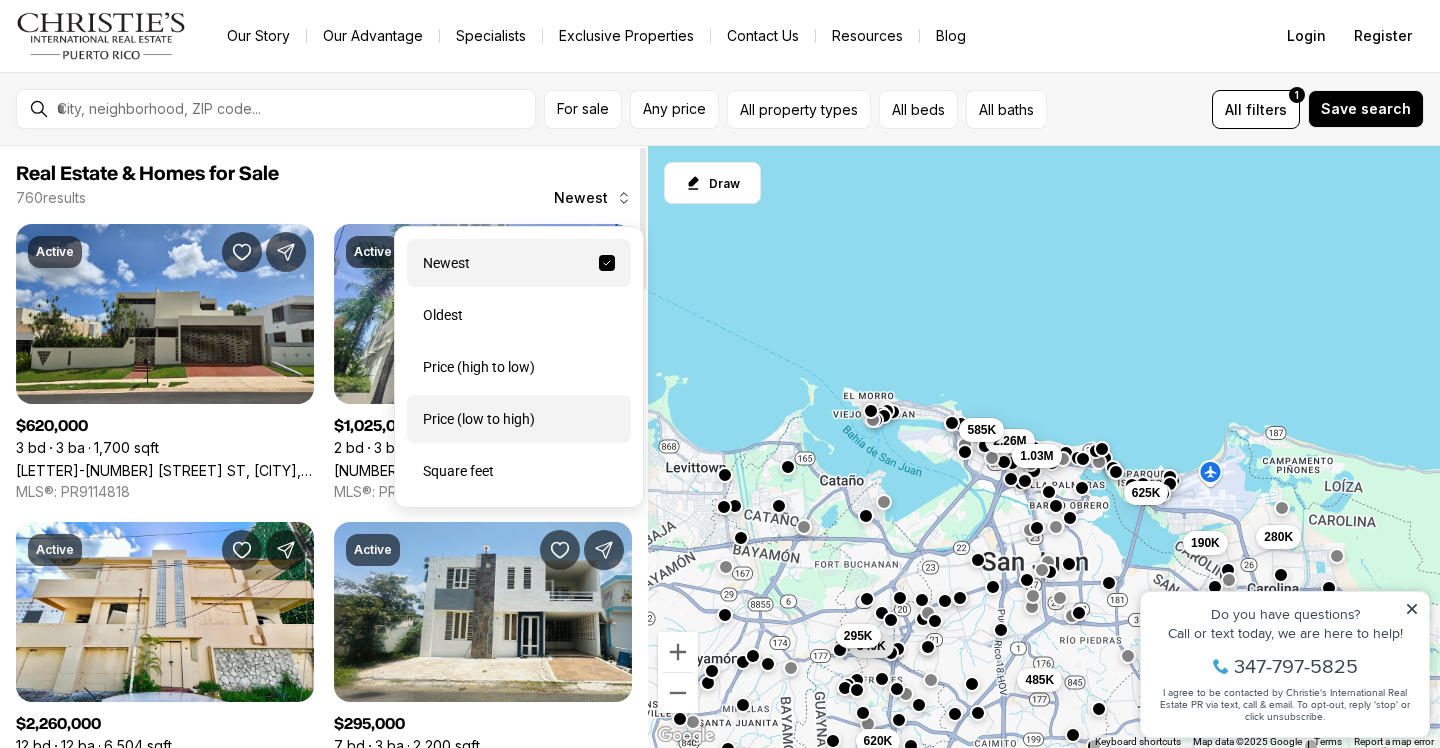 click on "Price (low to high)" at bounding box center [519, 419] 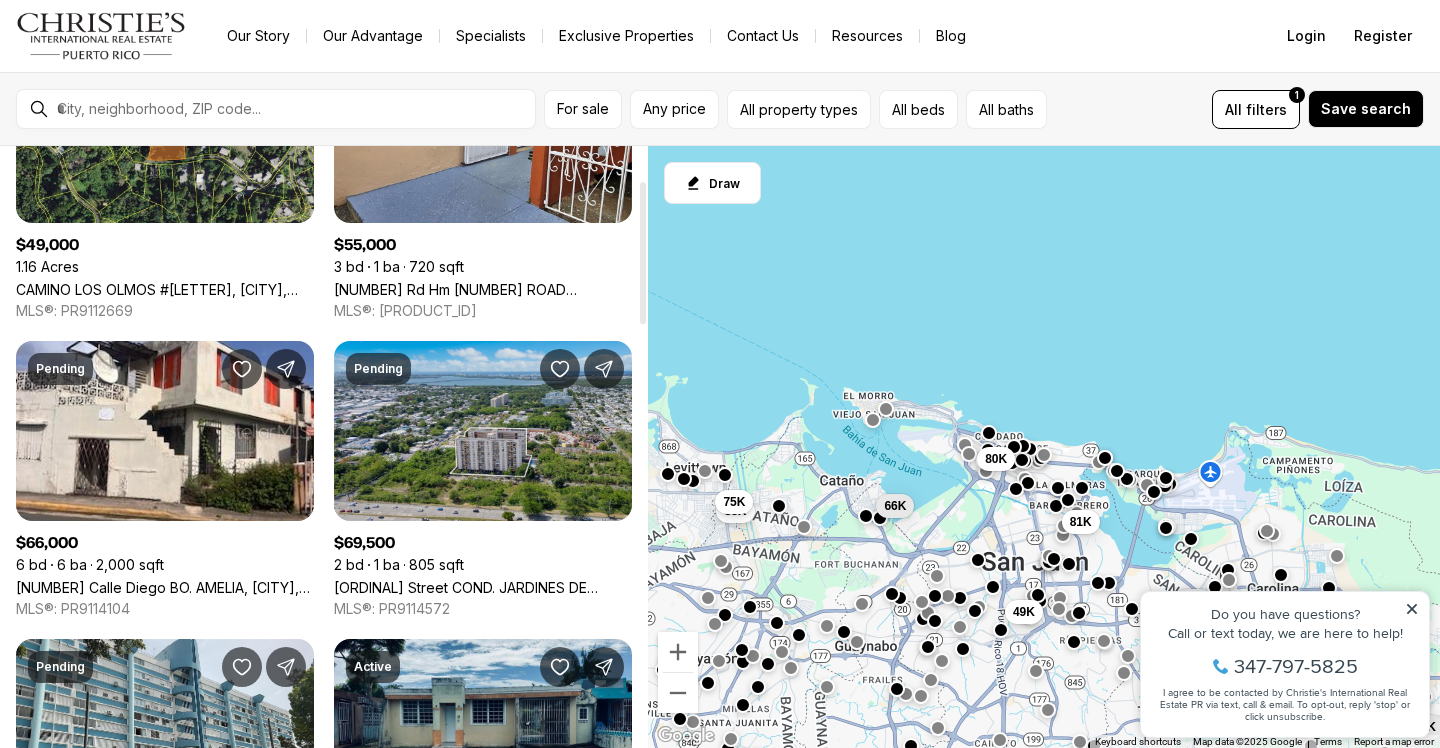 scroll, scrollTop: 201, scrollLeft: 0, axis: vertical 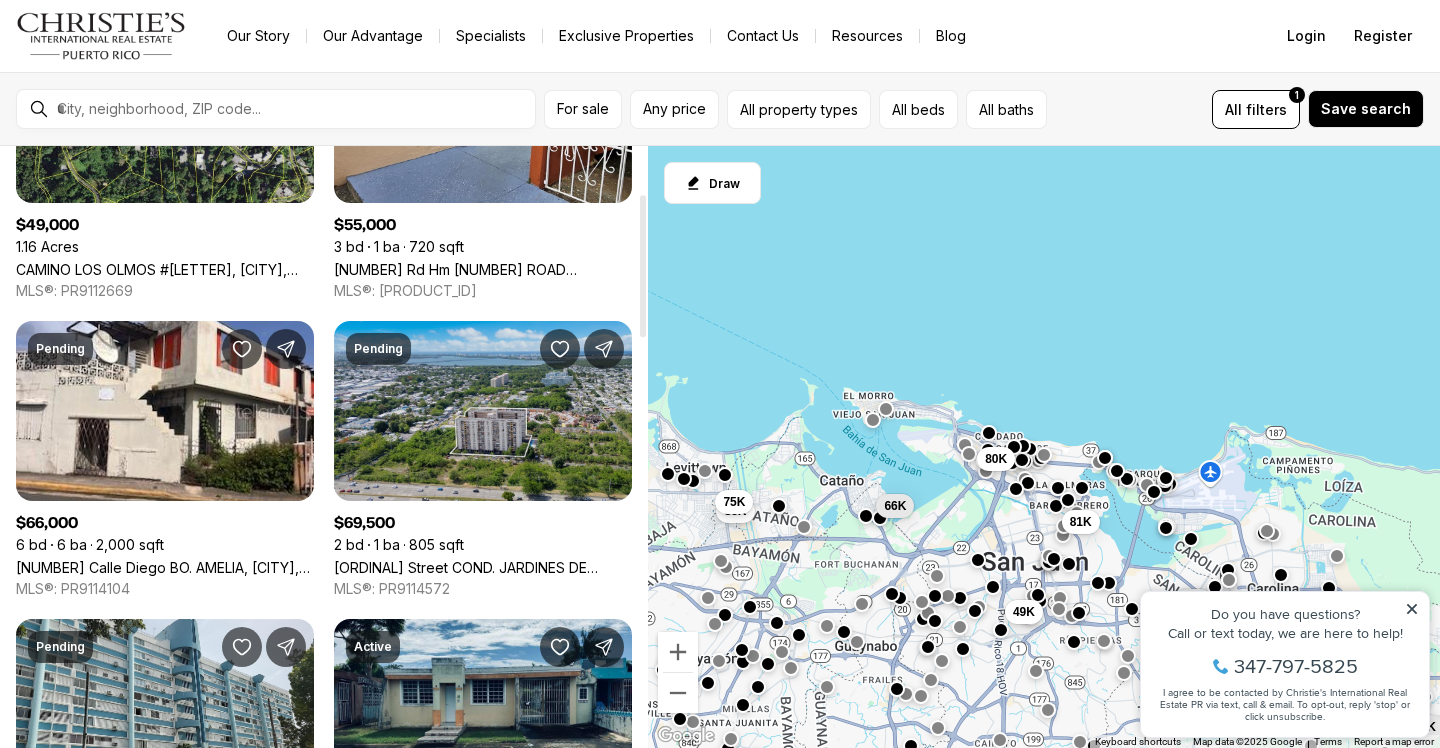 click on "4th Street COND. JARDINES DE BERWIND #APT. C703, SAN JUAN PR, 00924" at bounding box center (483, 567) 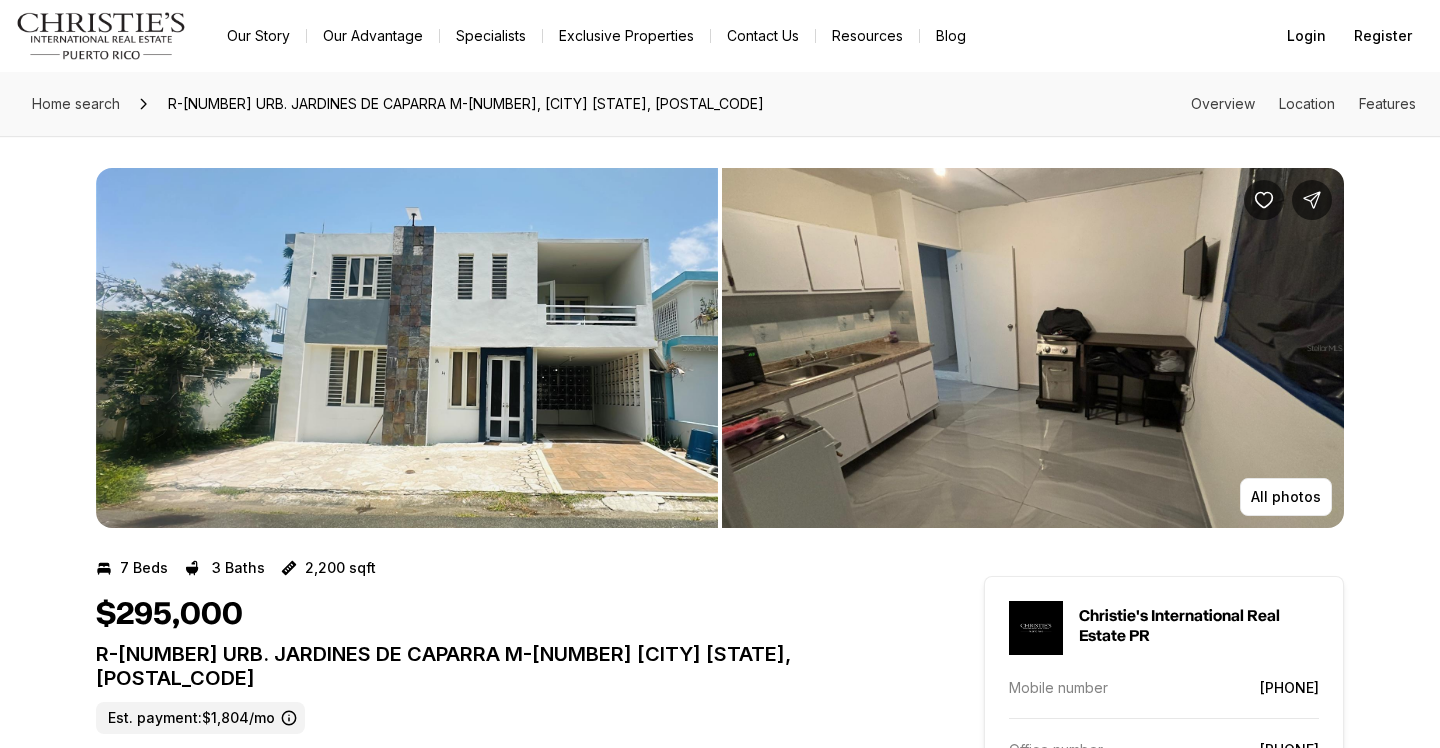 scroll, scrollTop: 0, scrollLeft: 0, axis: both 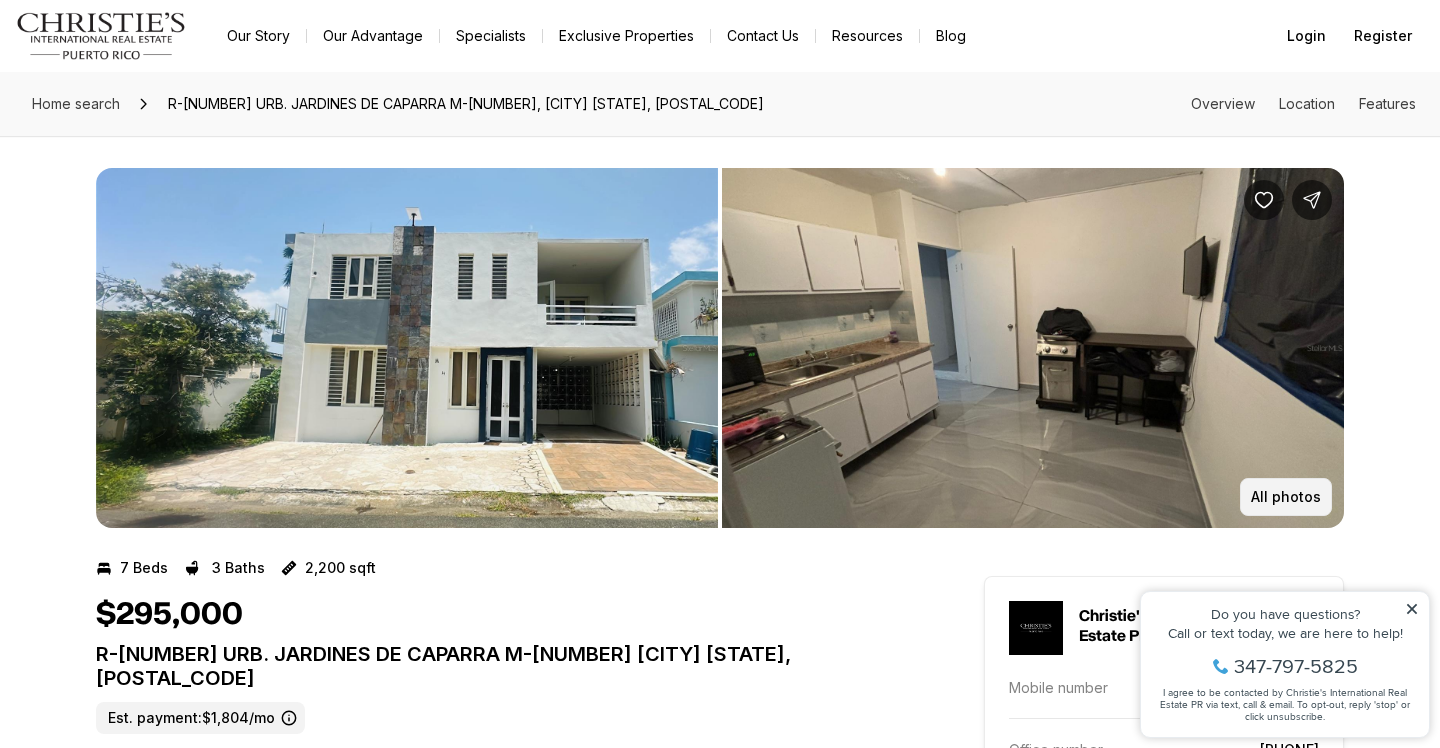 click on "All photos" at bounding box center [1286, 497] 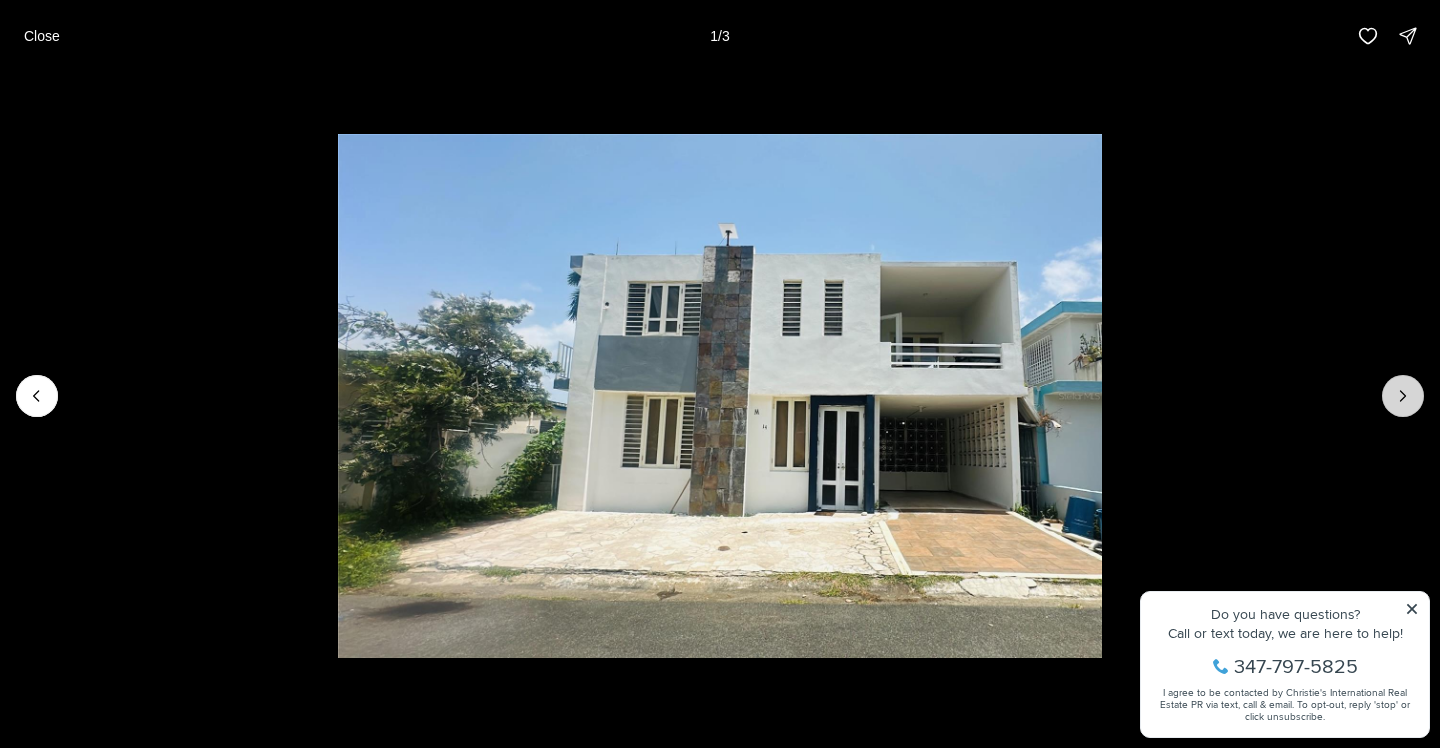 click 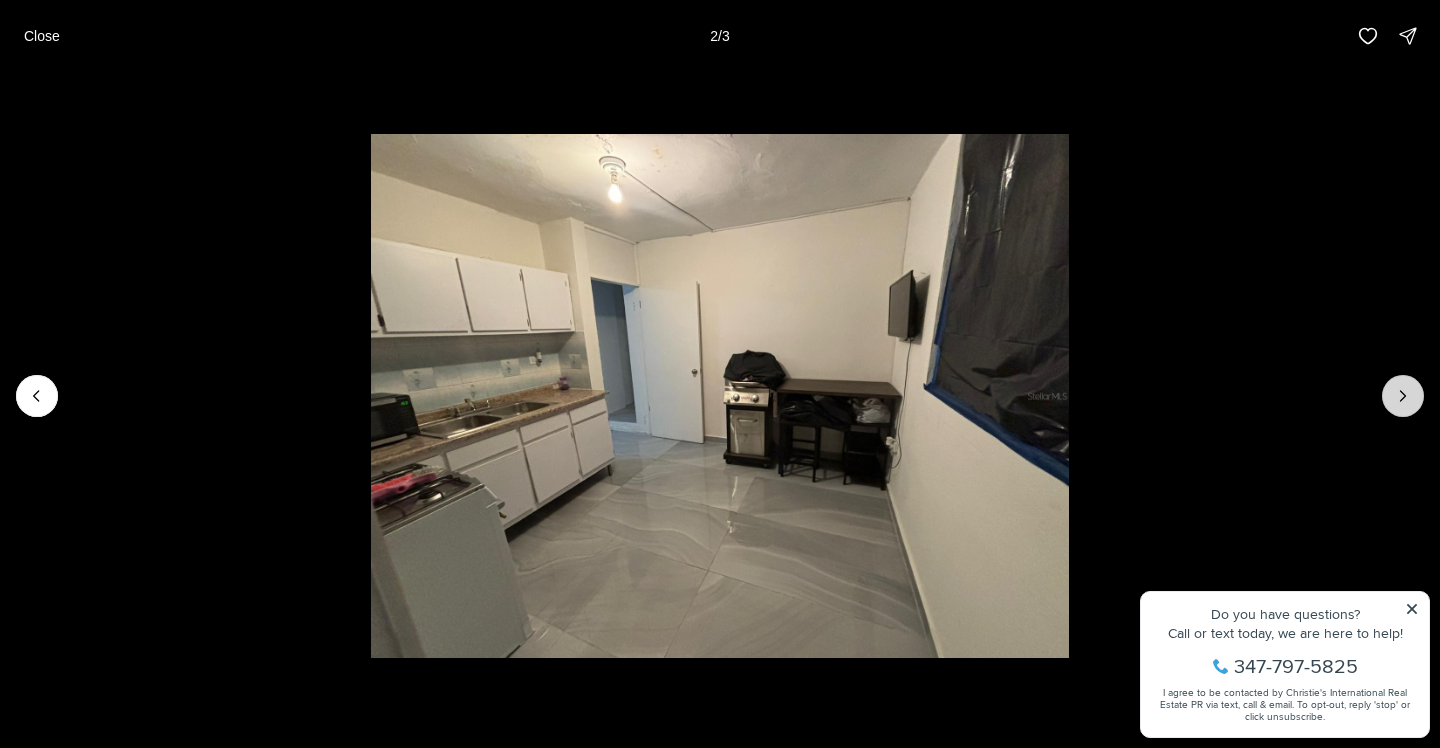 click 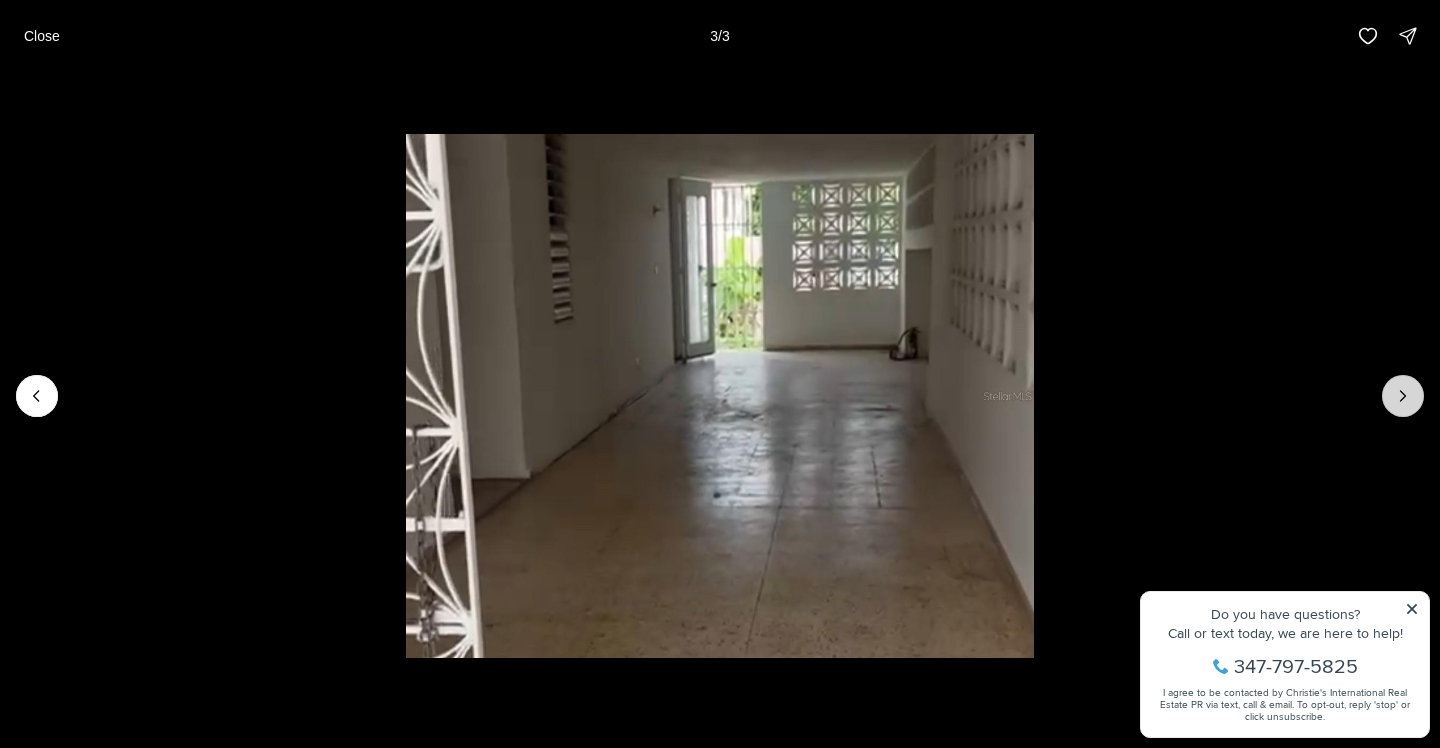 click at bounding box center (1403, 396) 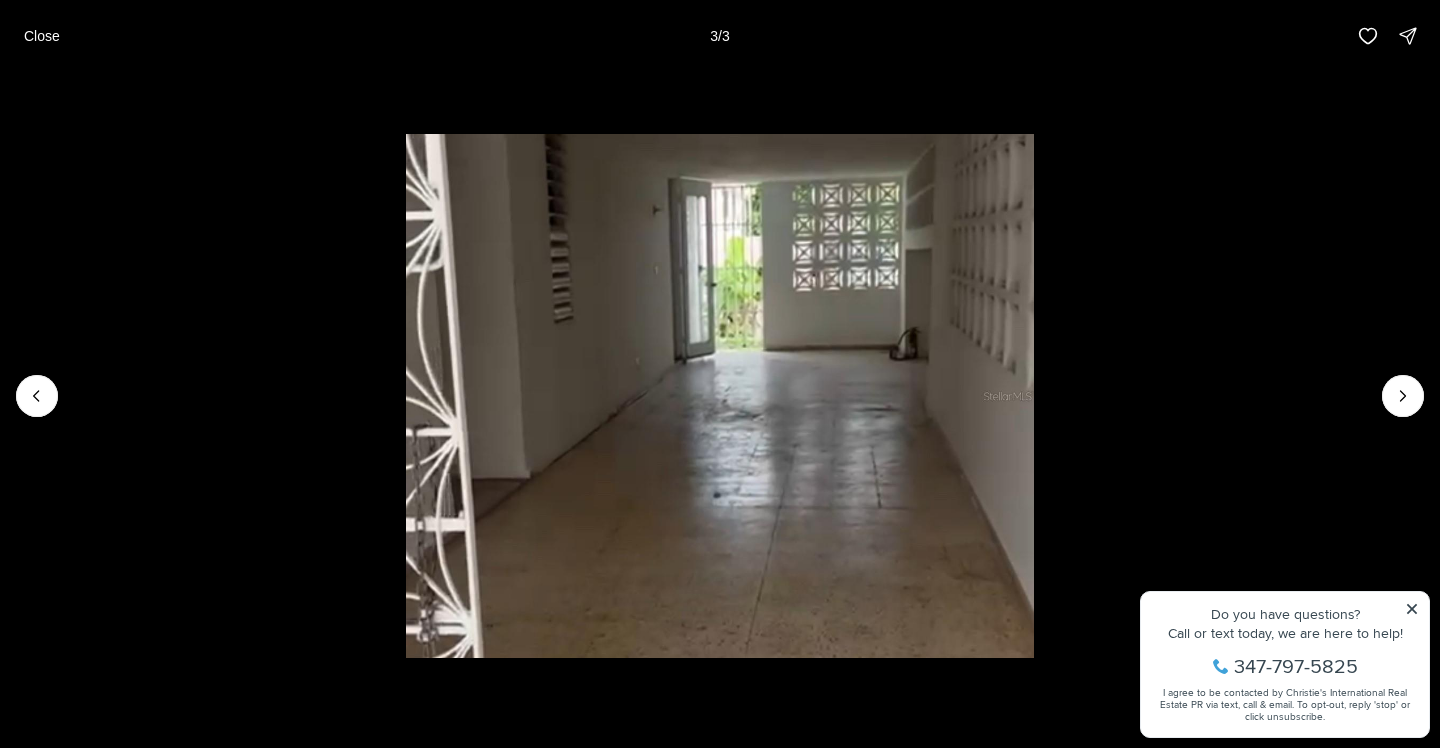 click at bounding box center (1403, 396) 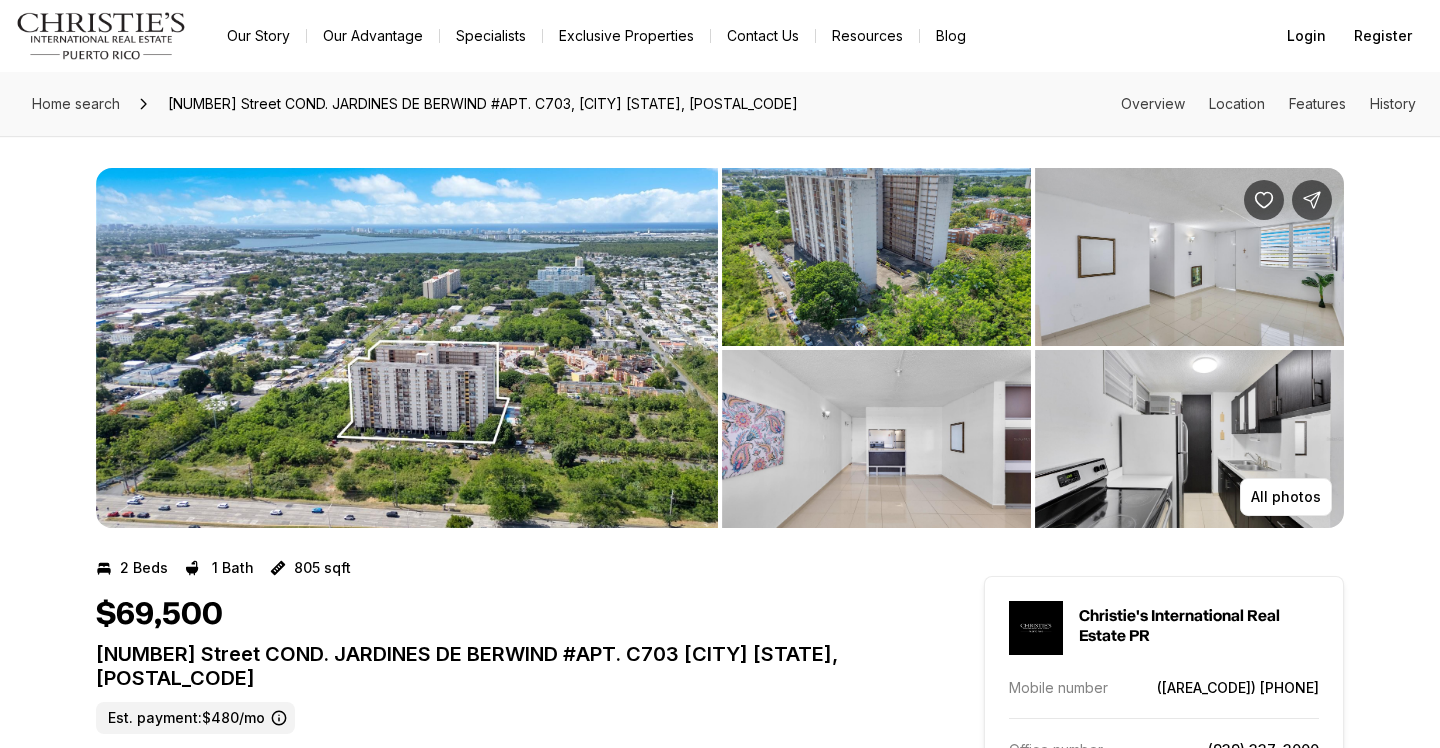 scroll, scrollTop: 0, scrollLeft: 0, axis: both 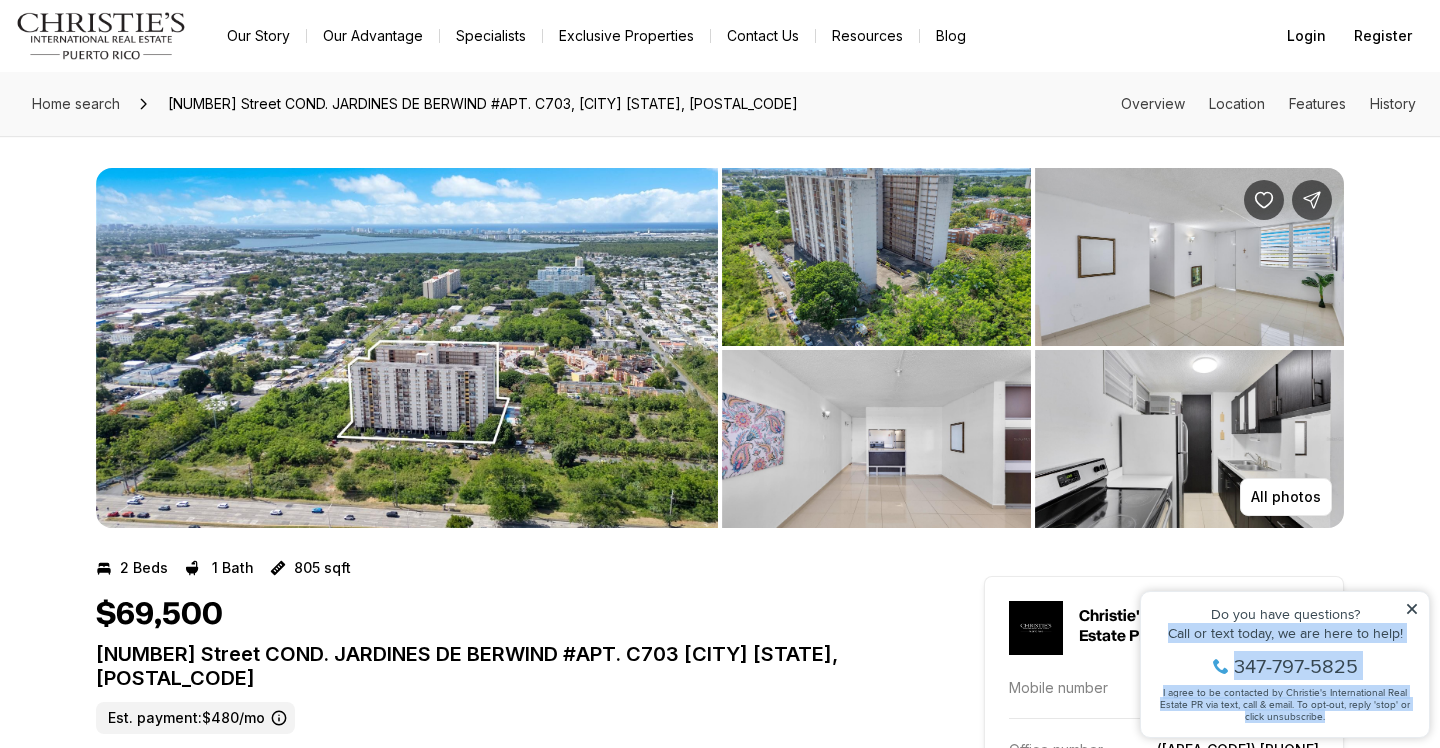 click on "Property added to favorites              View 3 saved properties                              Property added to favorites                  Do you have questions?   Call or text today, we are here to help!             347-797-5825       I agree to be contacted by Christie's International Real Estate PR via text, call & email. To opt-out, reply 'stop' or click unsubscribe." at bounding box center [1285, 664] 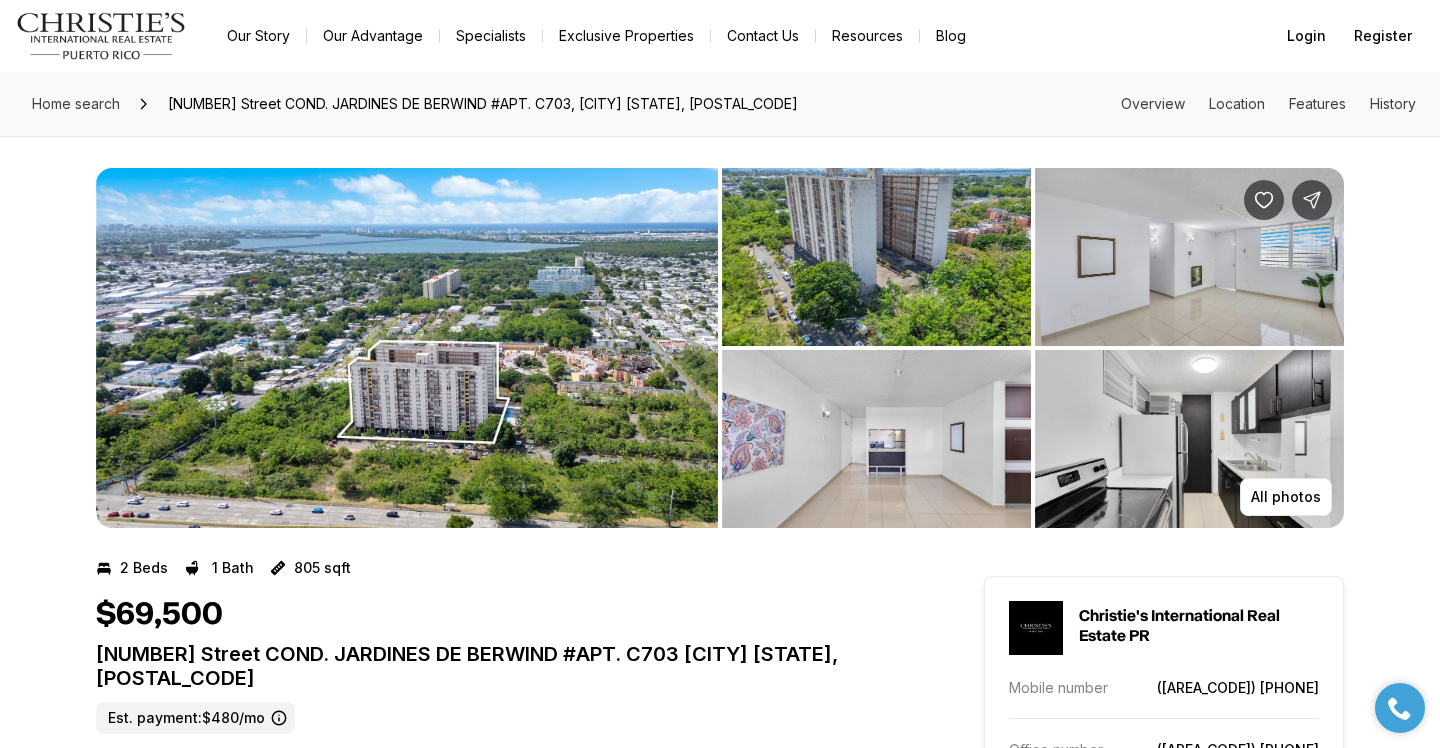 click at bounding box center (1189, 439) 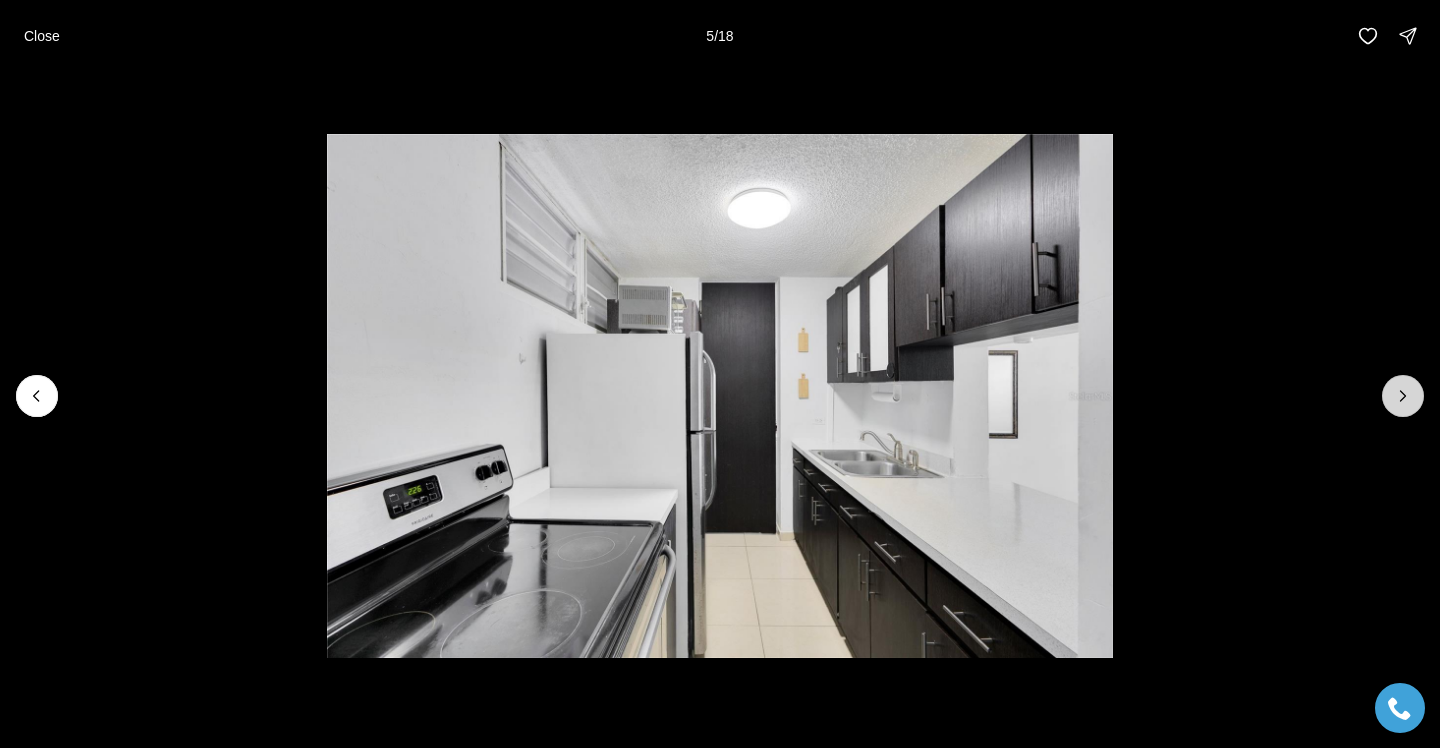 click 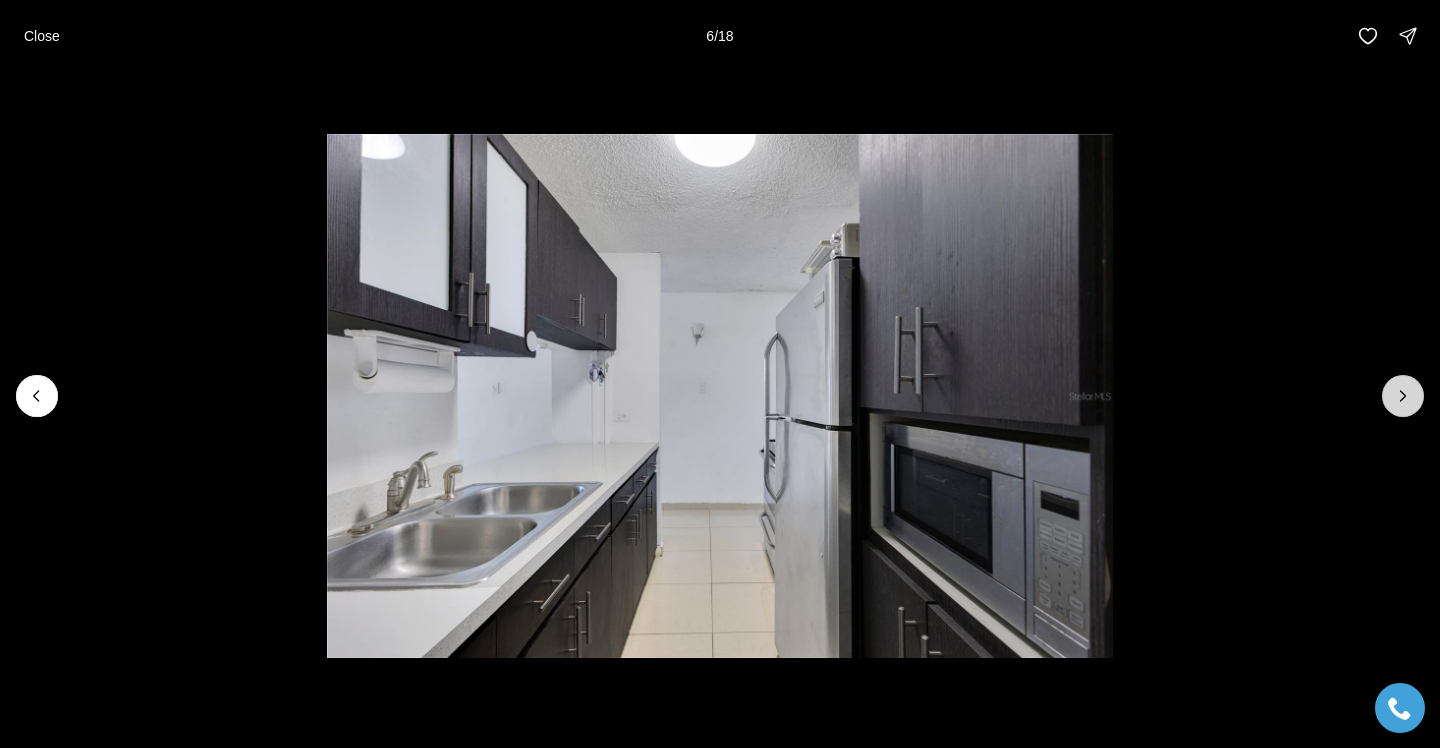 click 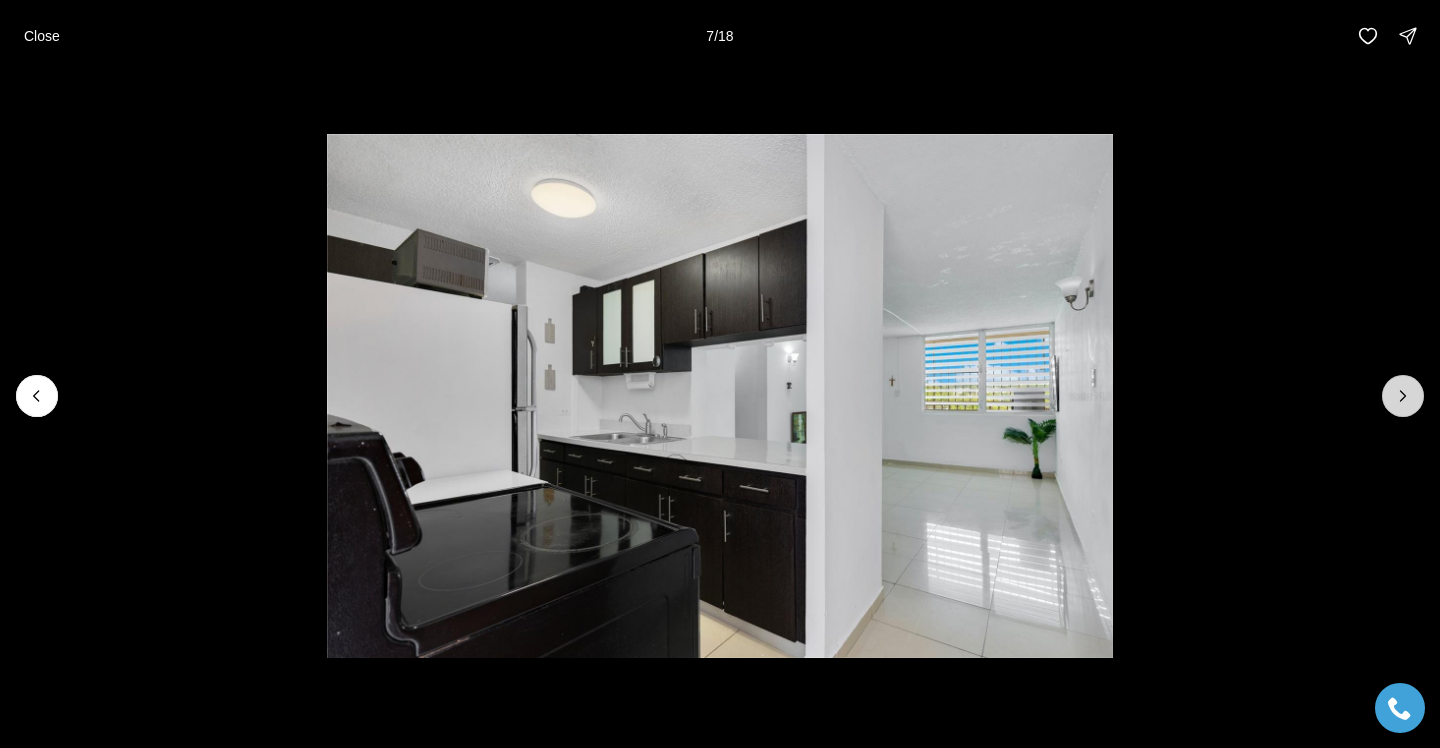 click 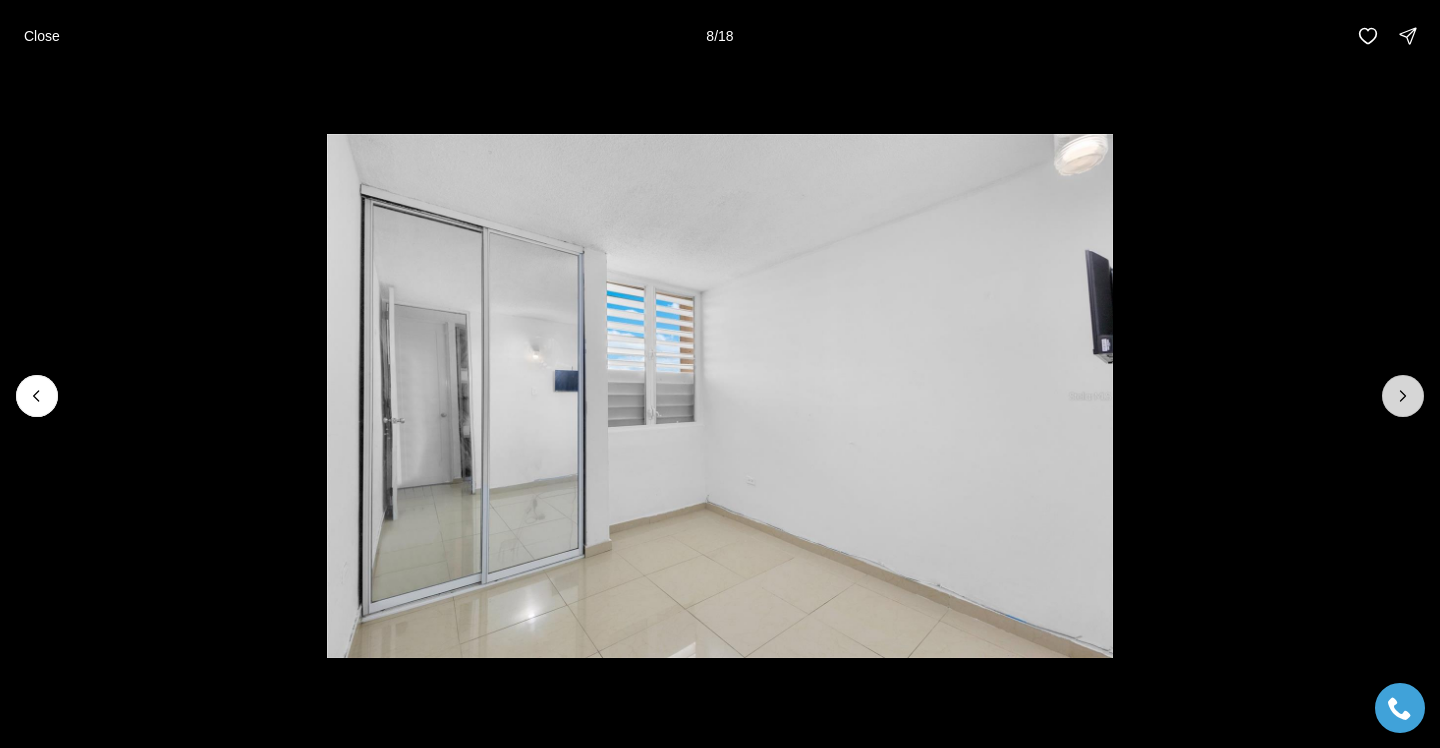 click 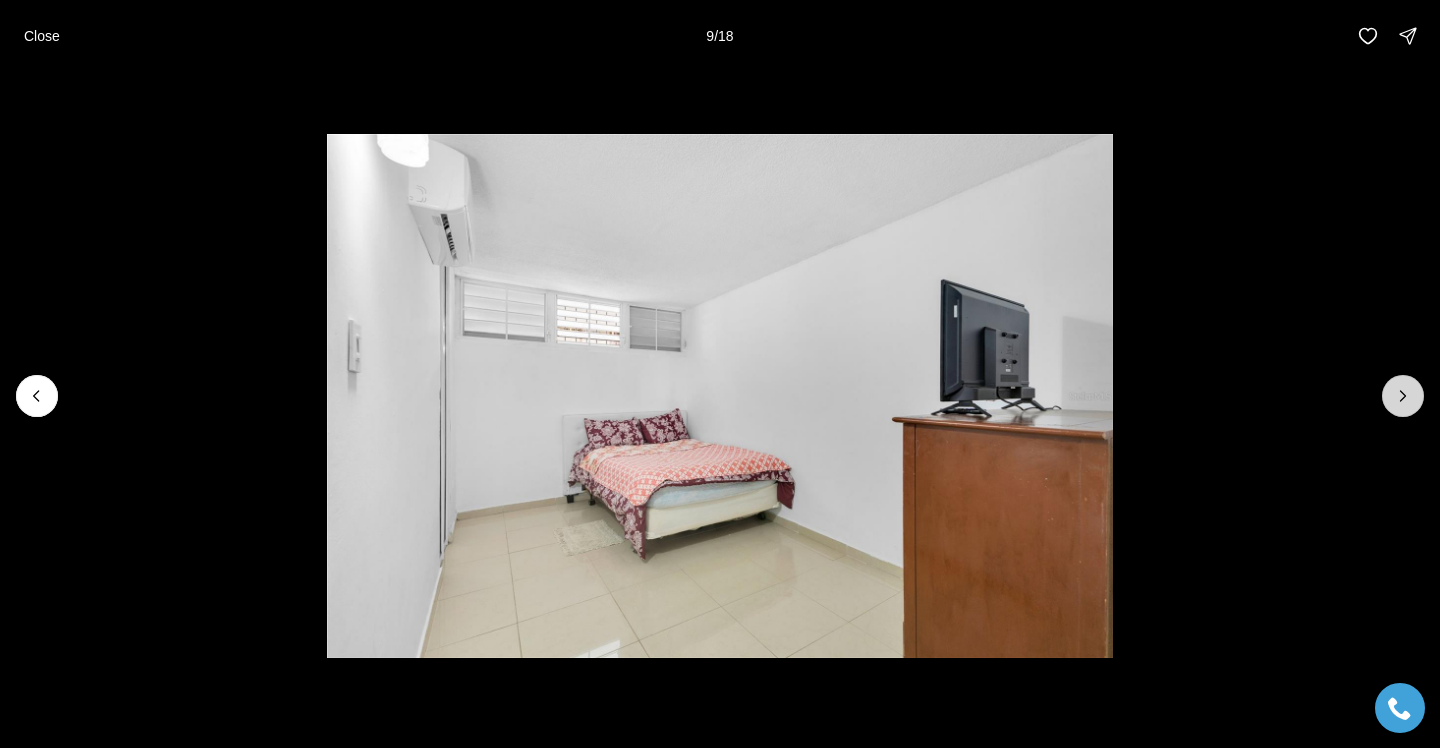 click 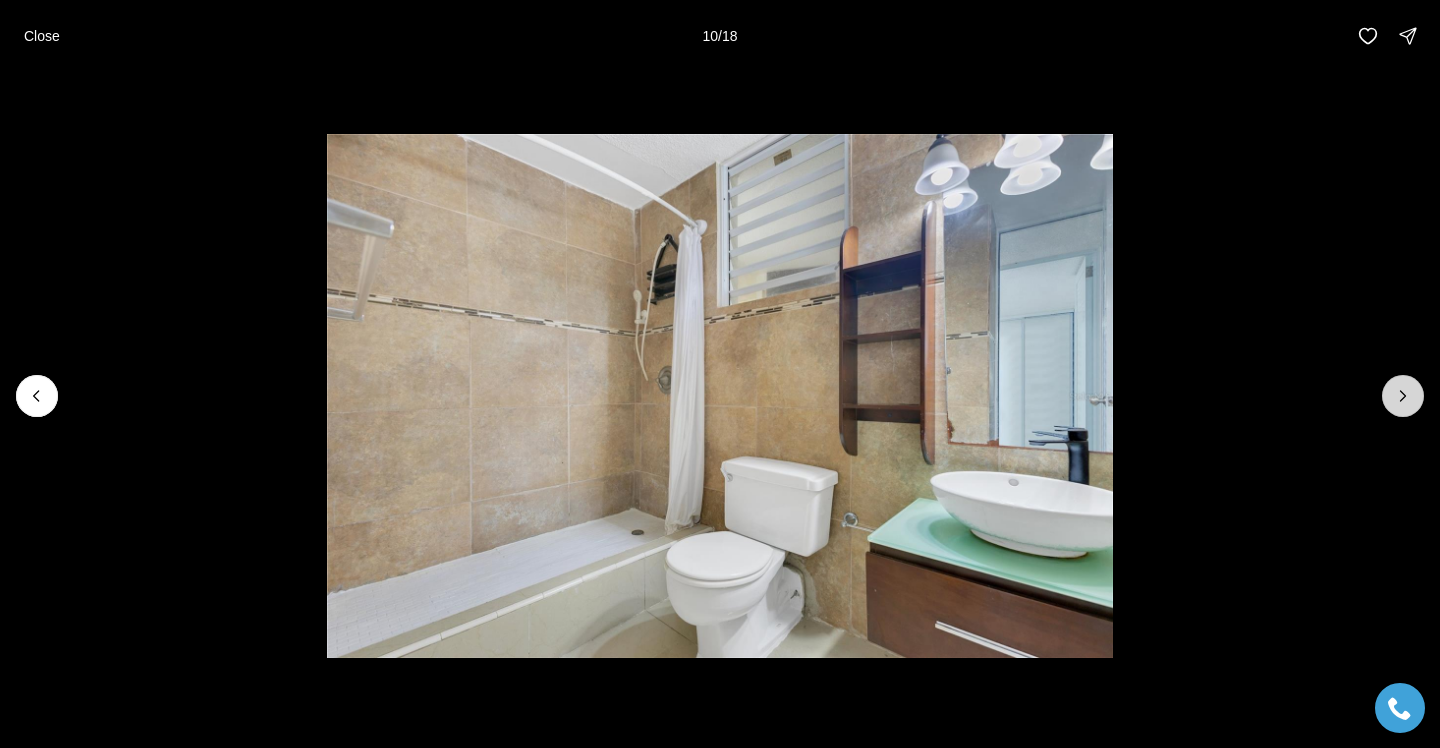 click 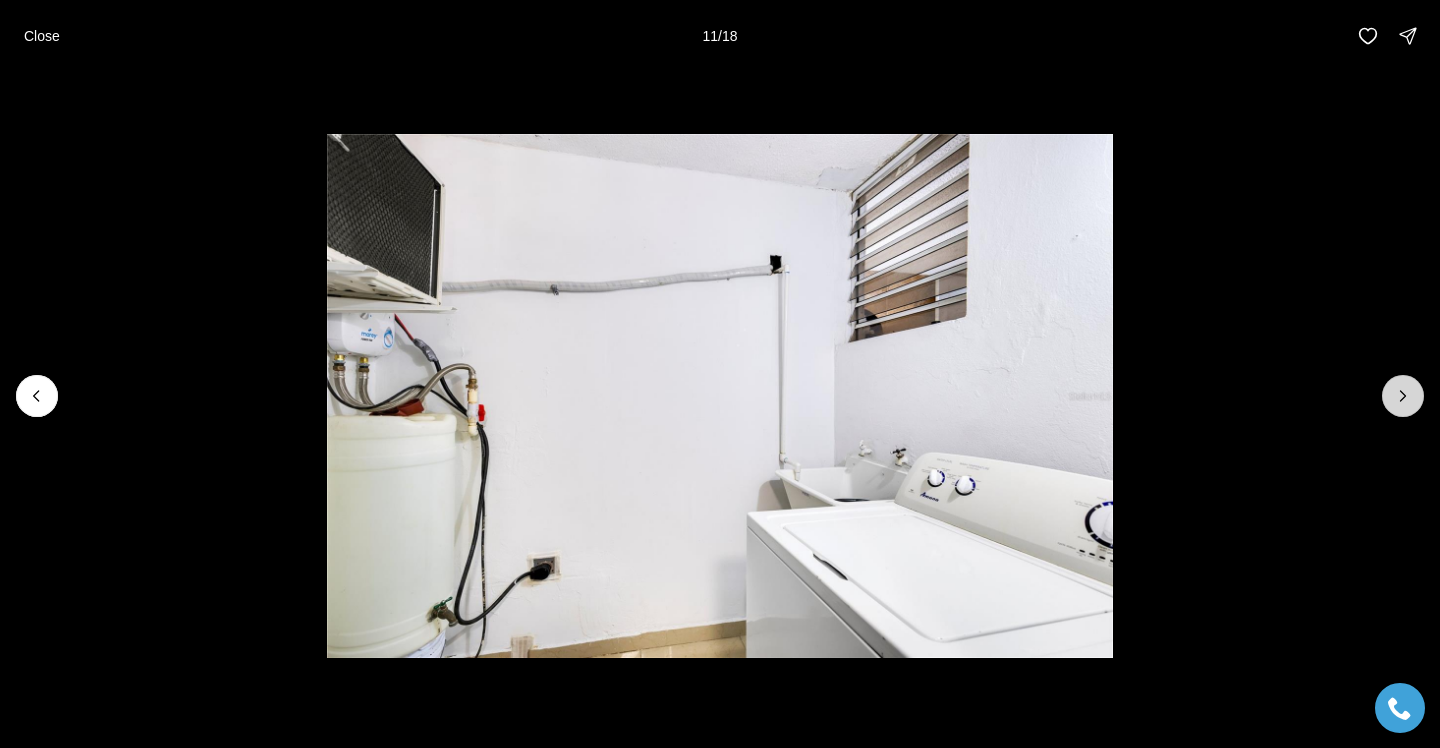 click 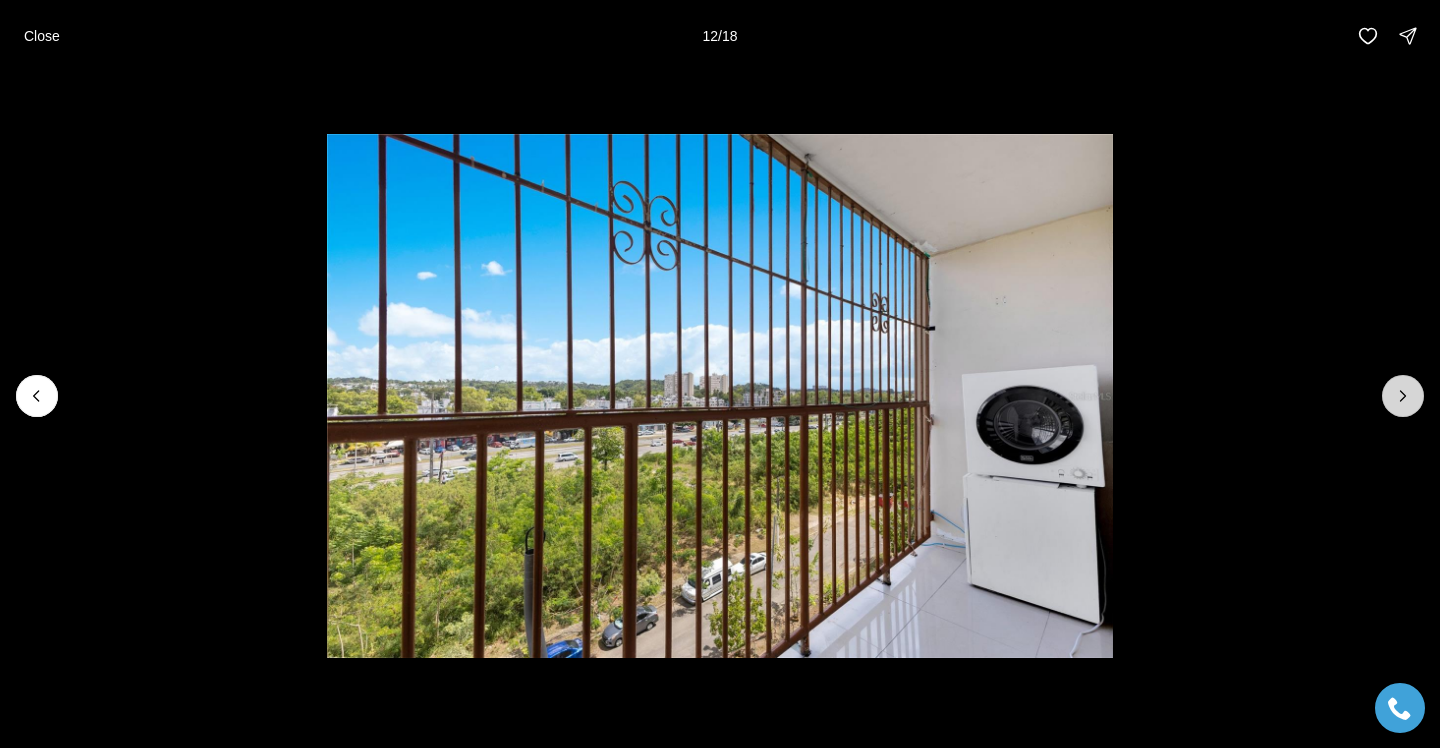 click 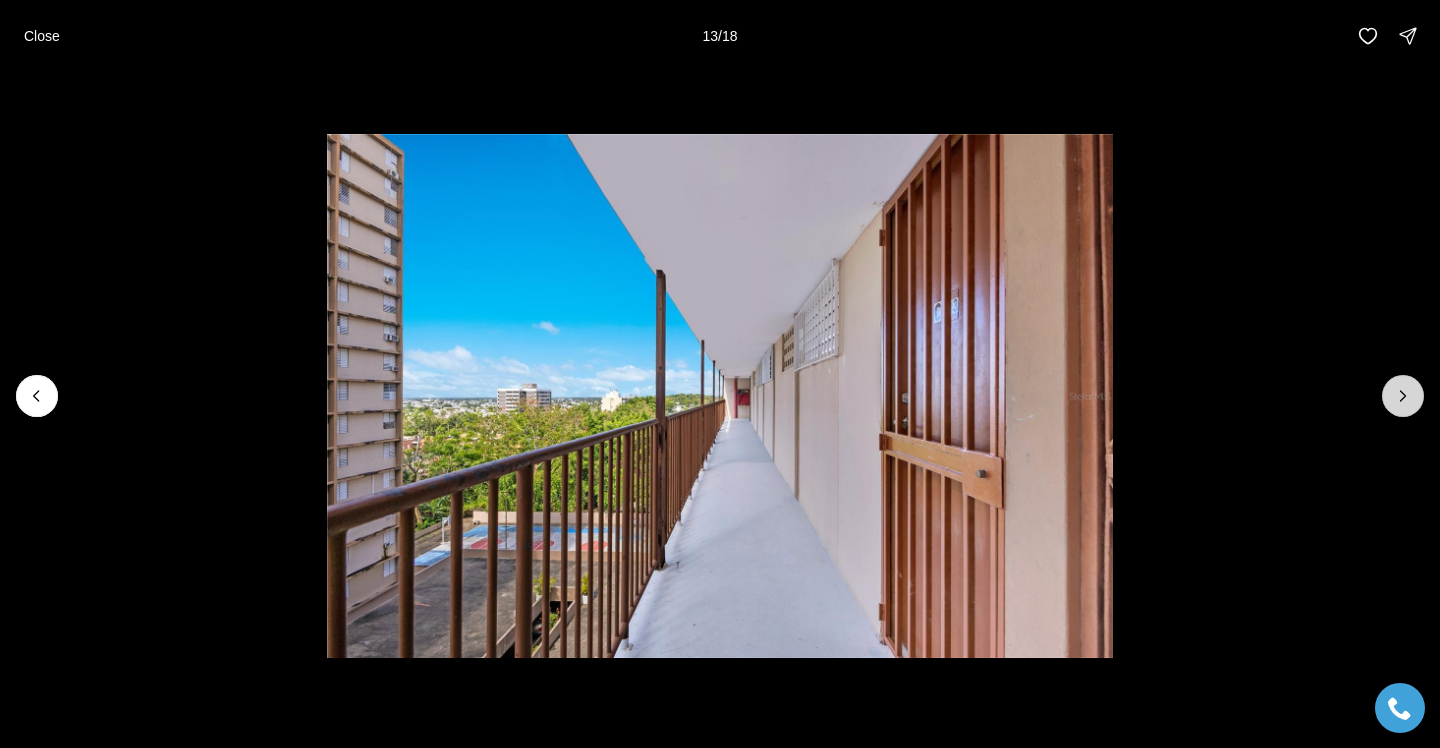 click 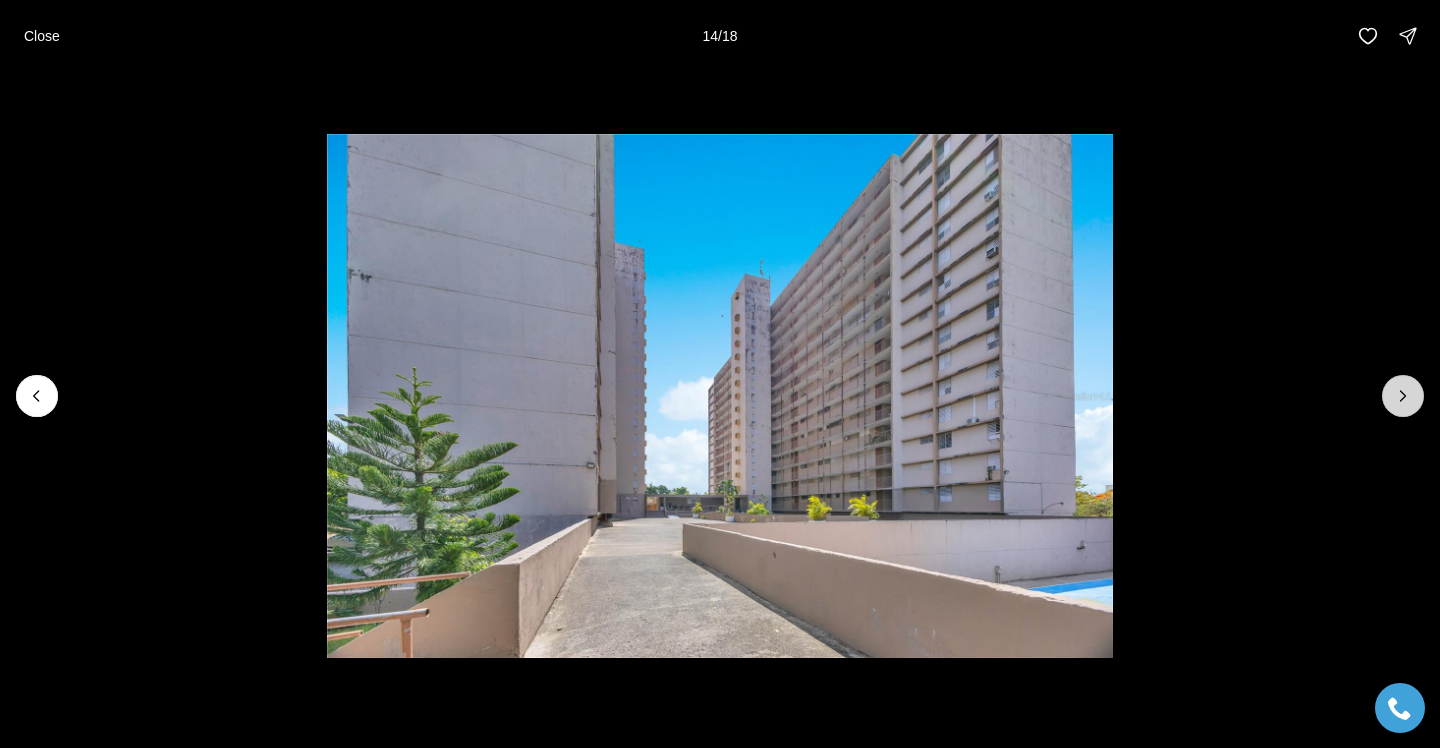 click 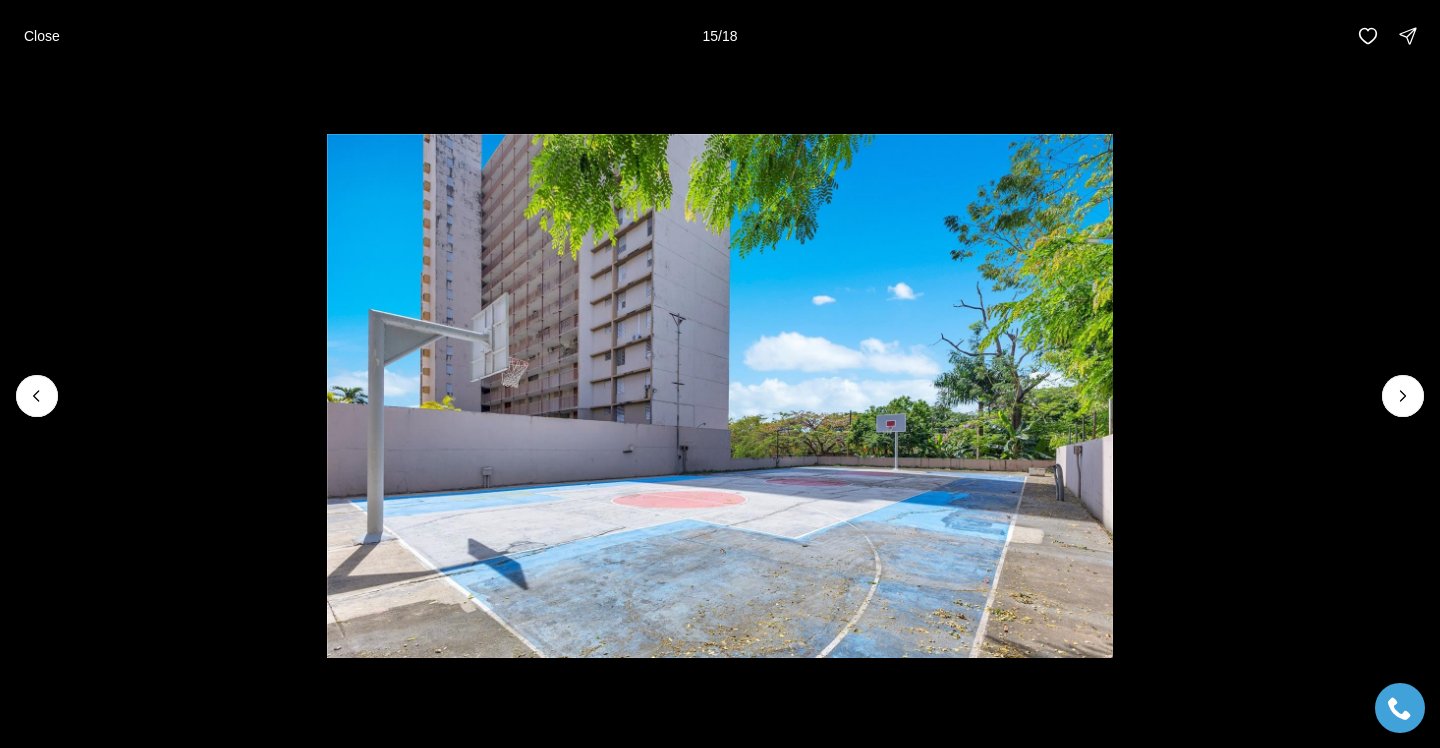 click at bounding box center [720, 396] 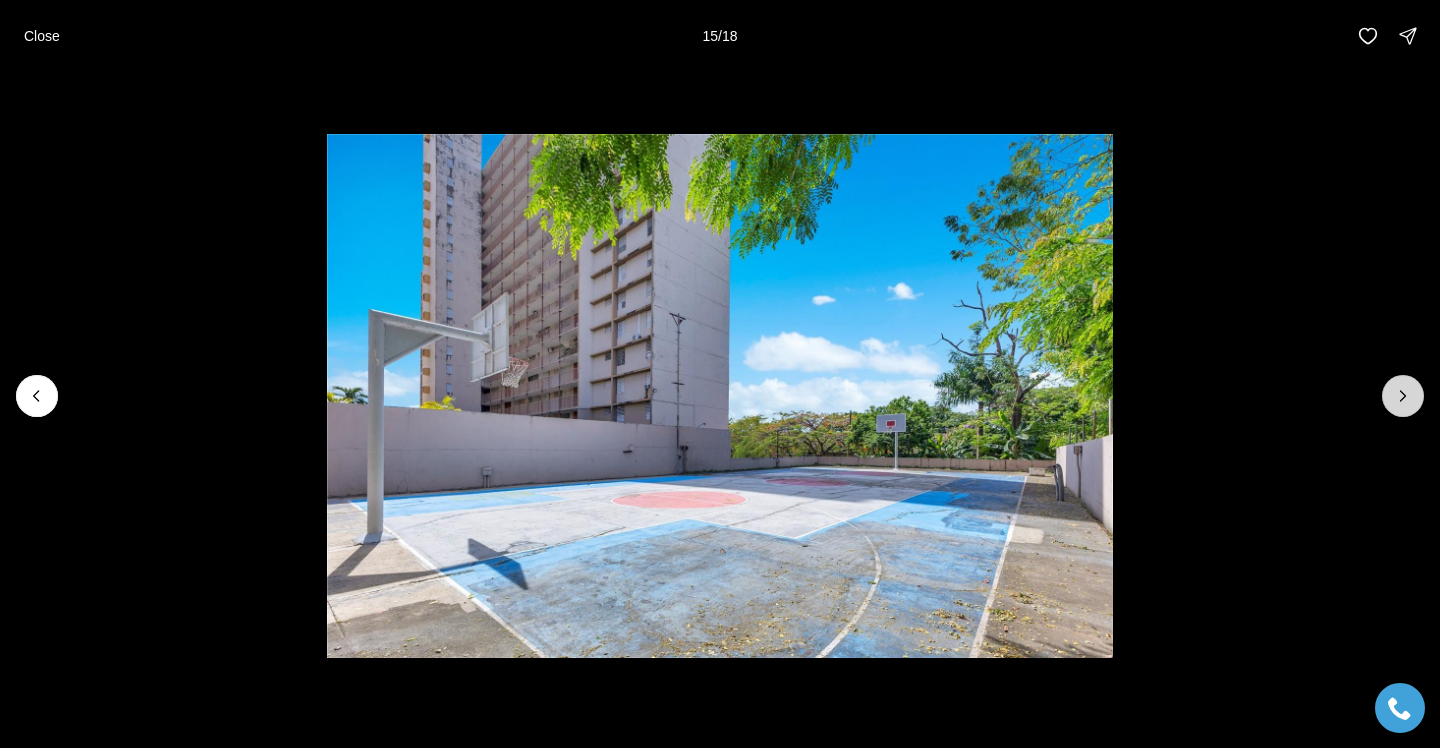 click at bounding box center (1403, 396) 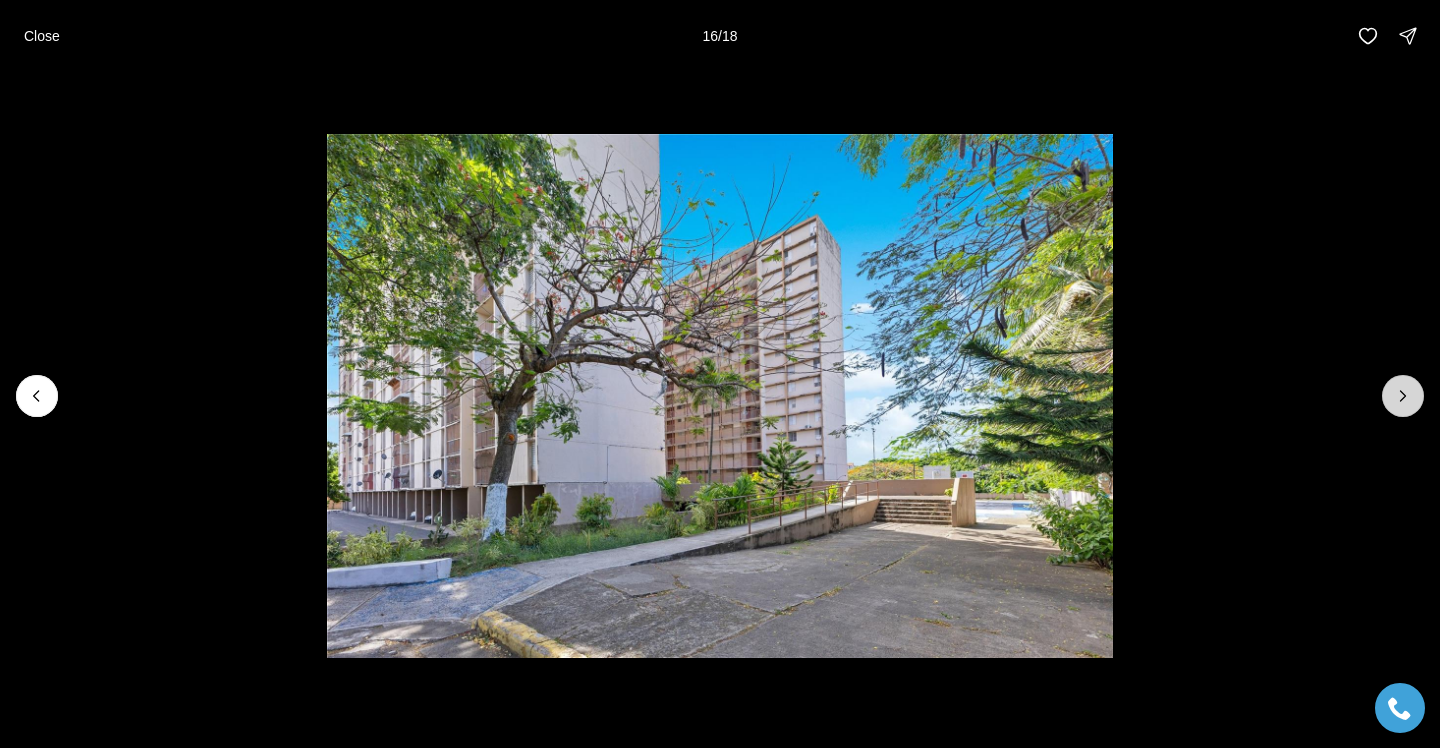 click 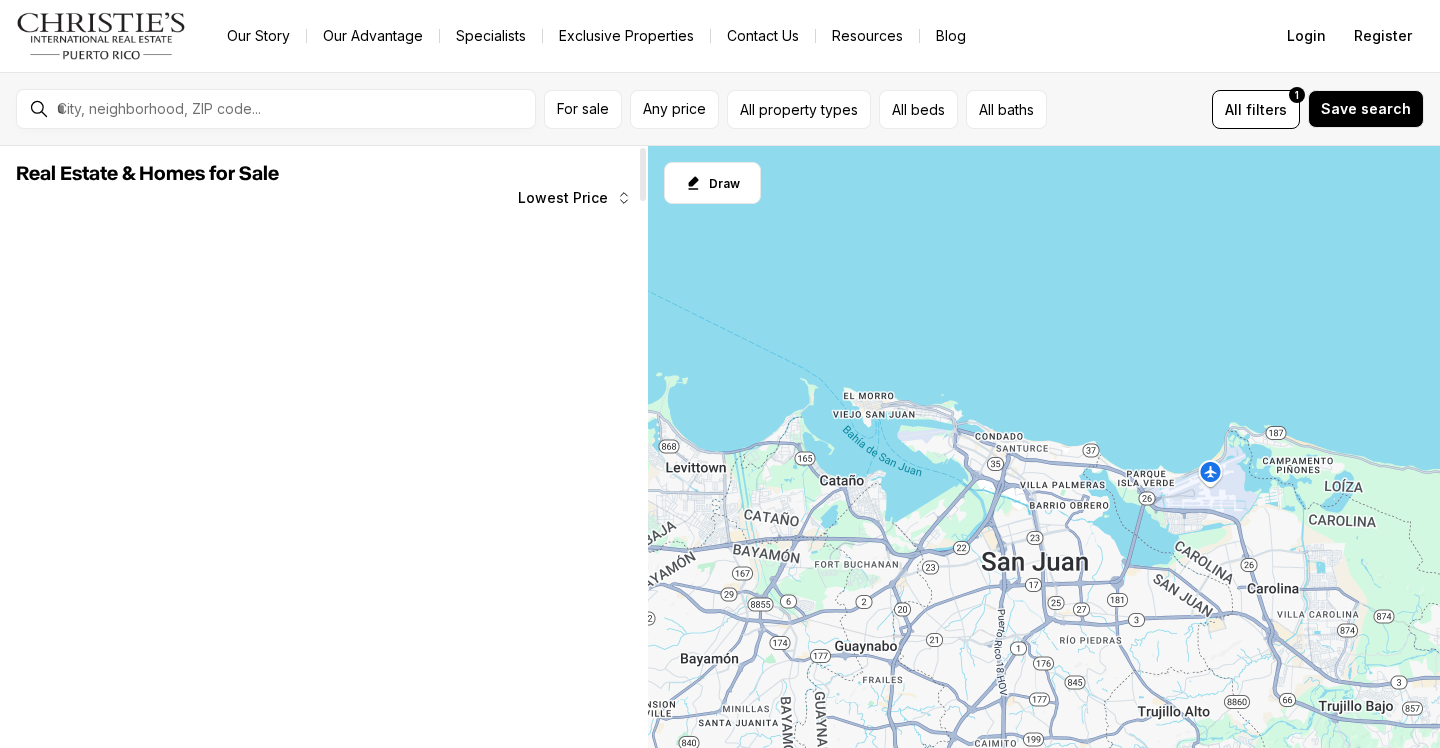 scroll, scrollTop: 0, scrollLeft: 0, axis: both 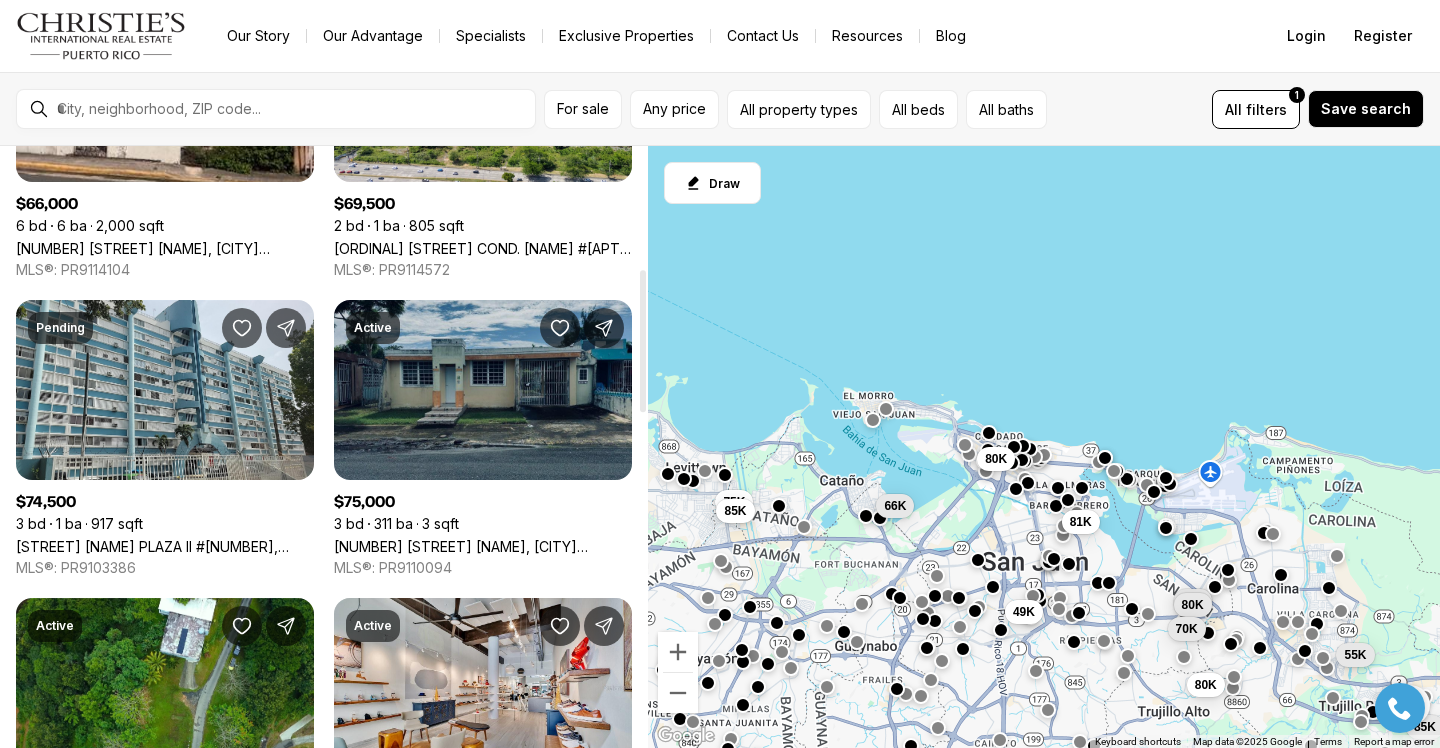 click on "[NUMBER] CALLE MARIANO BRAU, [CITY], [STATE] [POSTAL_CODE]" at bounding box center (483, 546) 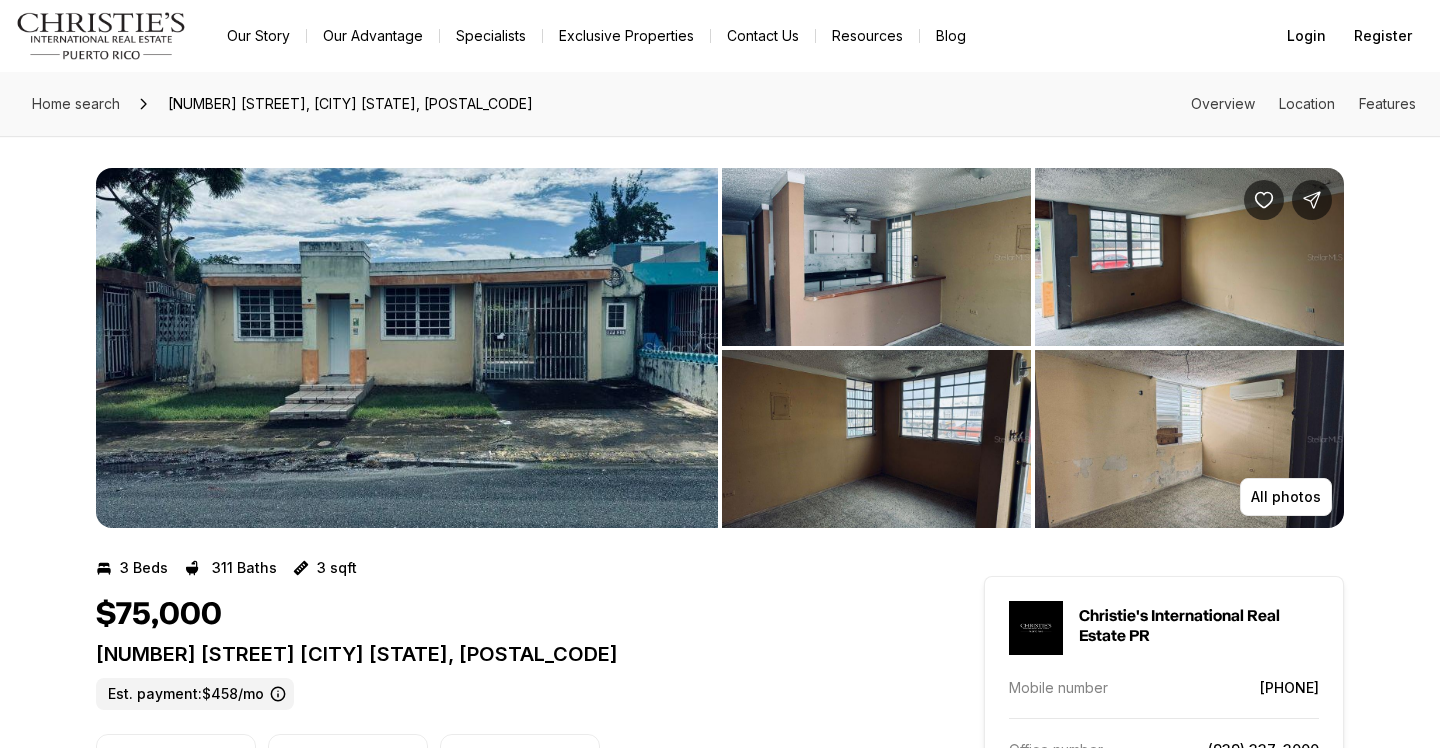 scroll, scrollTop: 0, scrollLeft: 0, axis: both 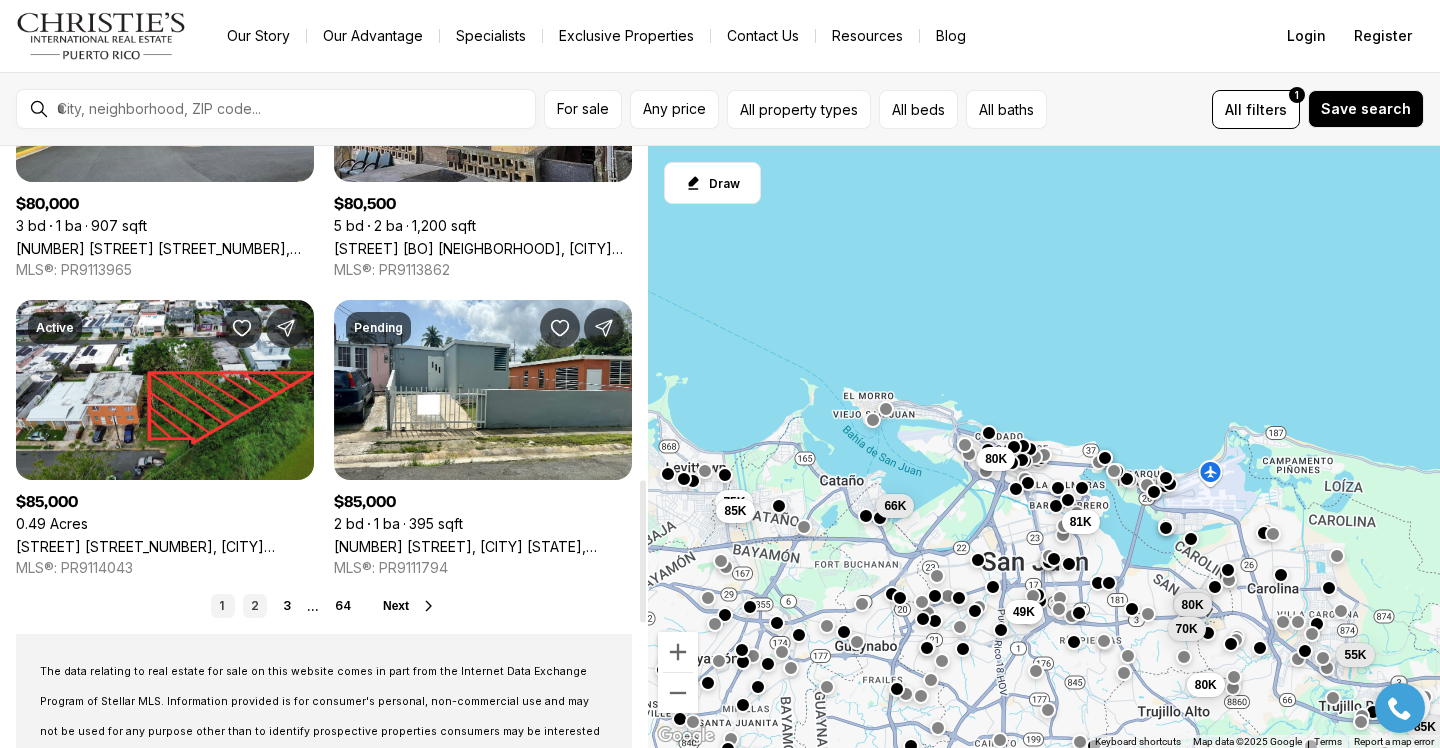 click on "2" at bounding box center [255, 606] 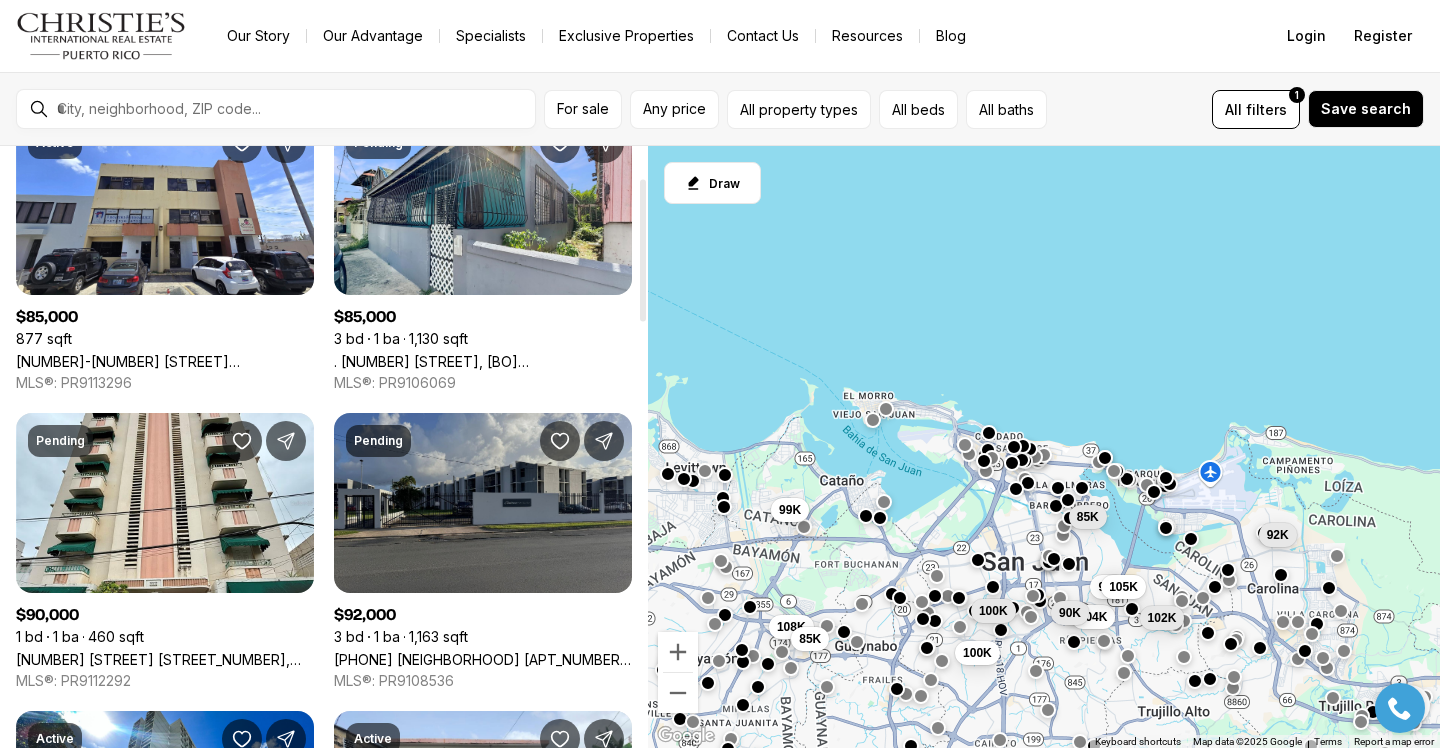 scroll, scrollTop: 223, scrollLeft: 0, axis: vertical 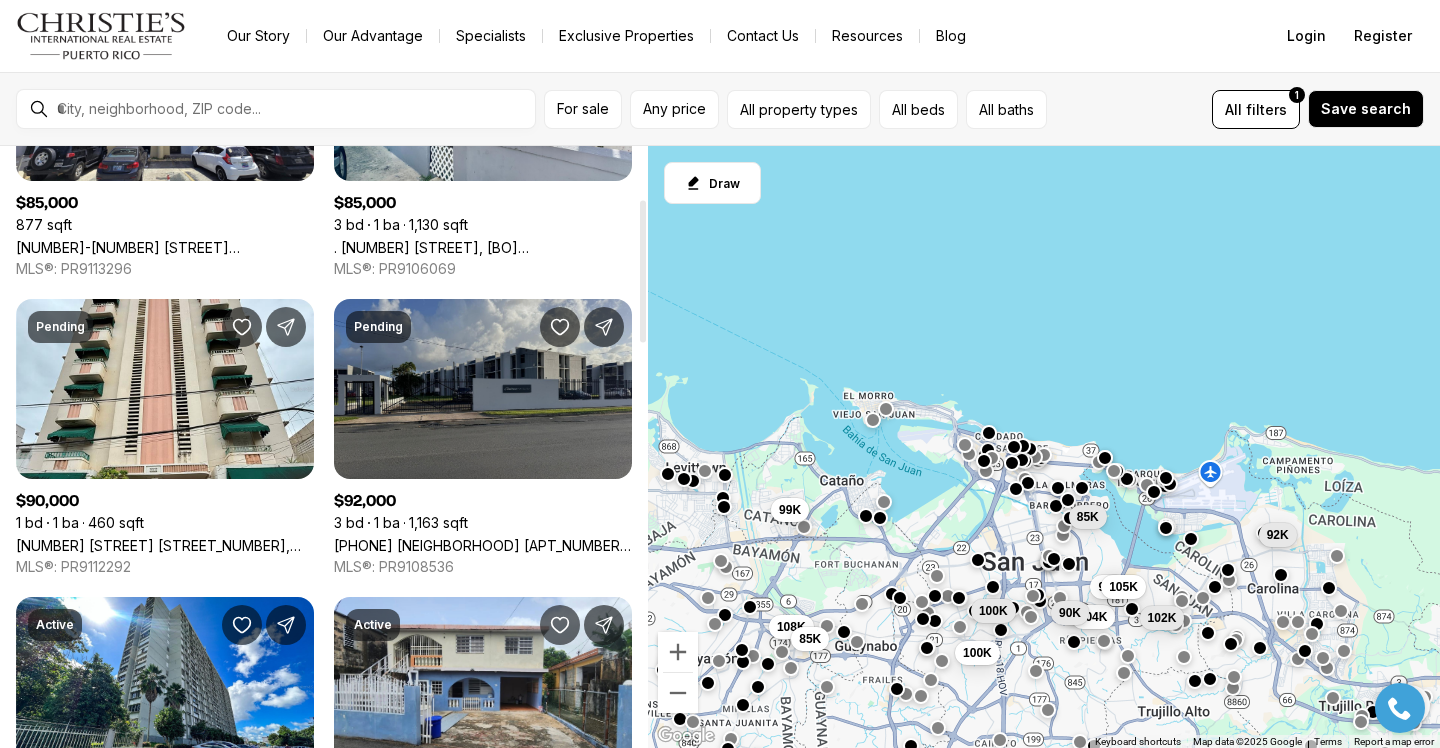 click on "[PHONE] [STREET], [CITY] [STATE], [POSTAL_CODE]" at bounding box center (483, 545) 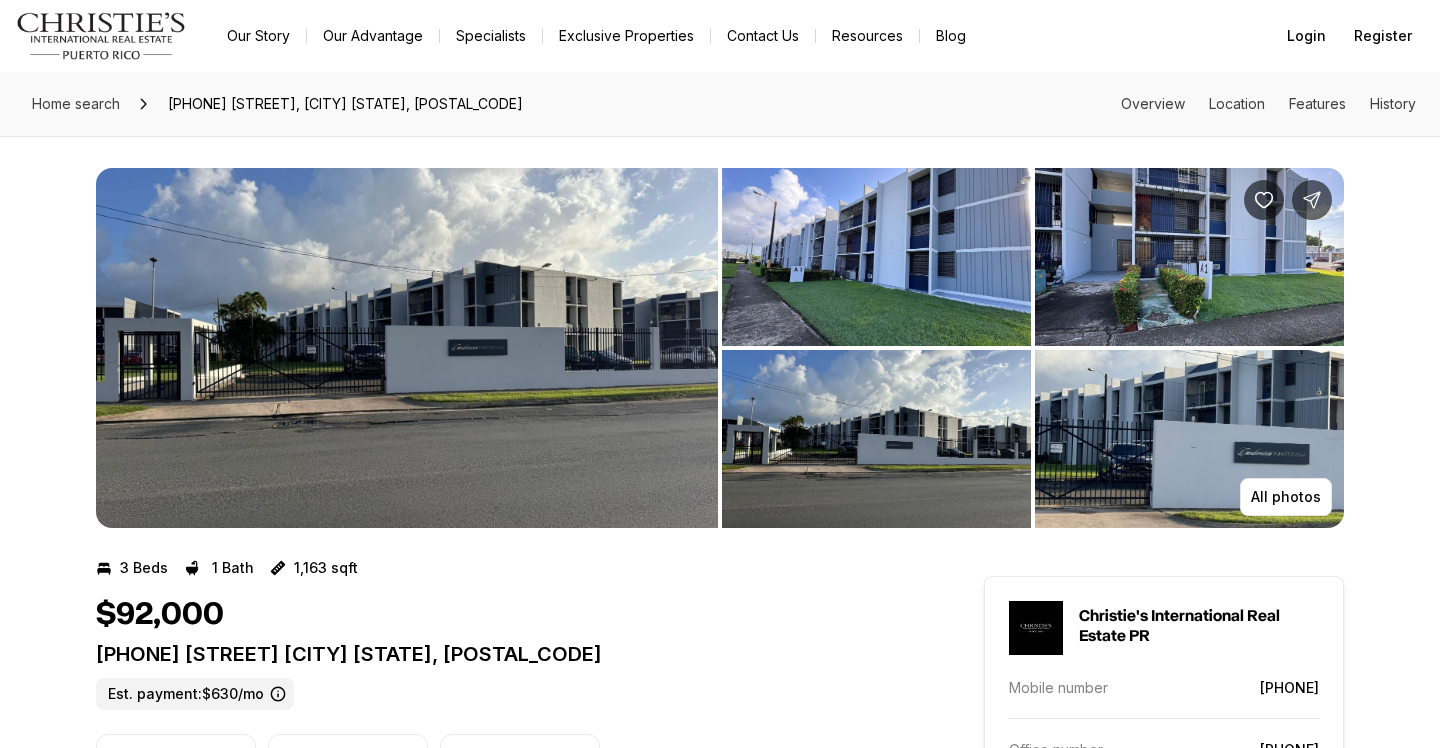scroll, scrollTop: 0, scrollLeft: 0, axis: both 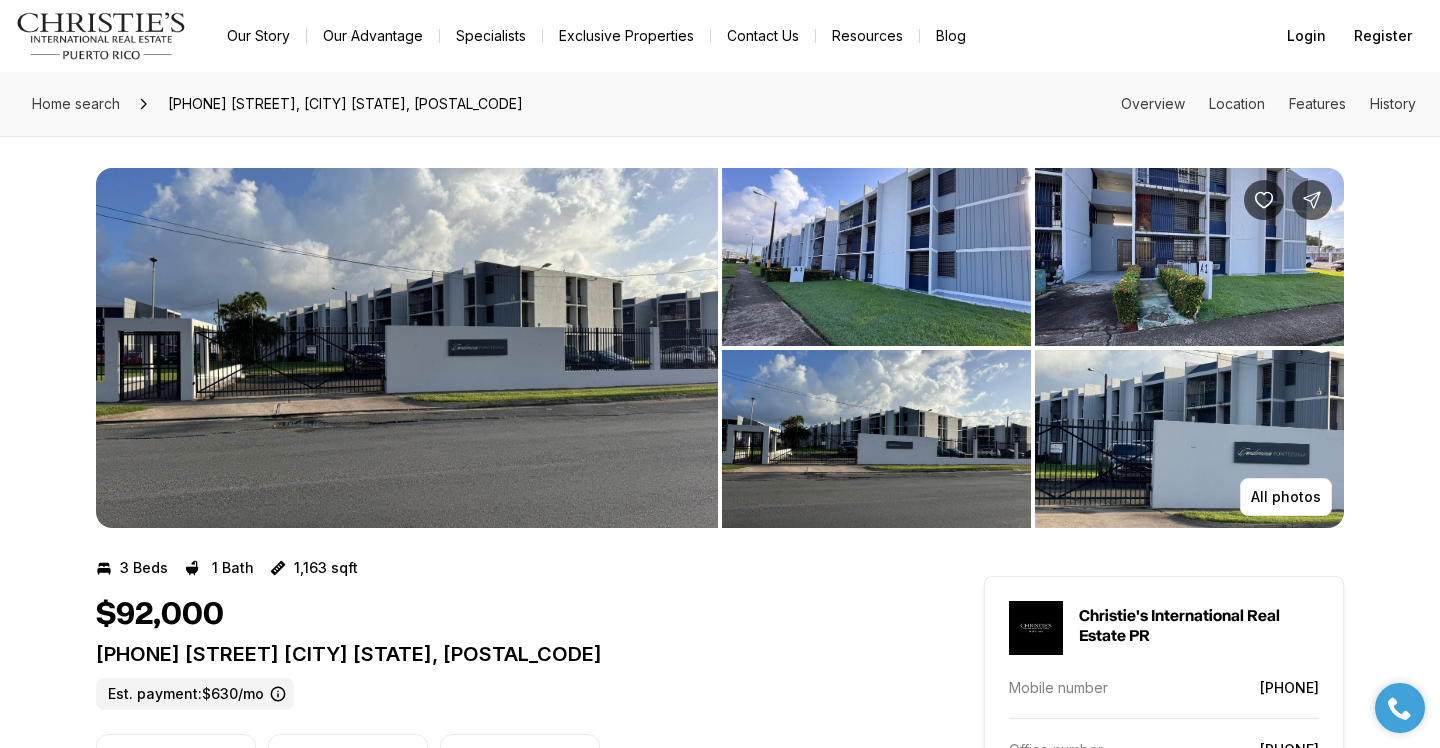 click at bounding box center (1189, 439) 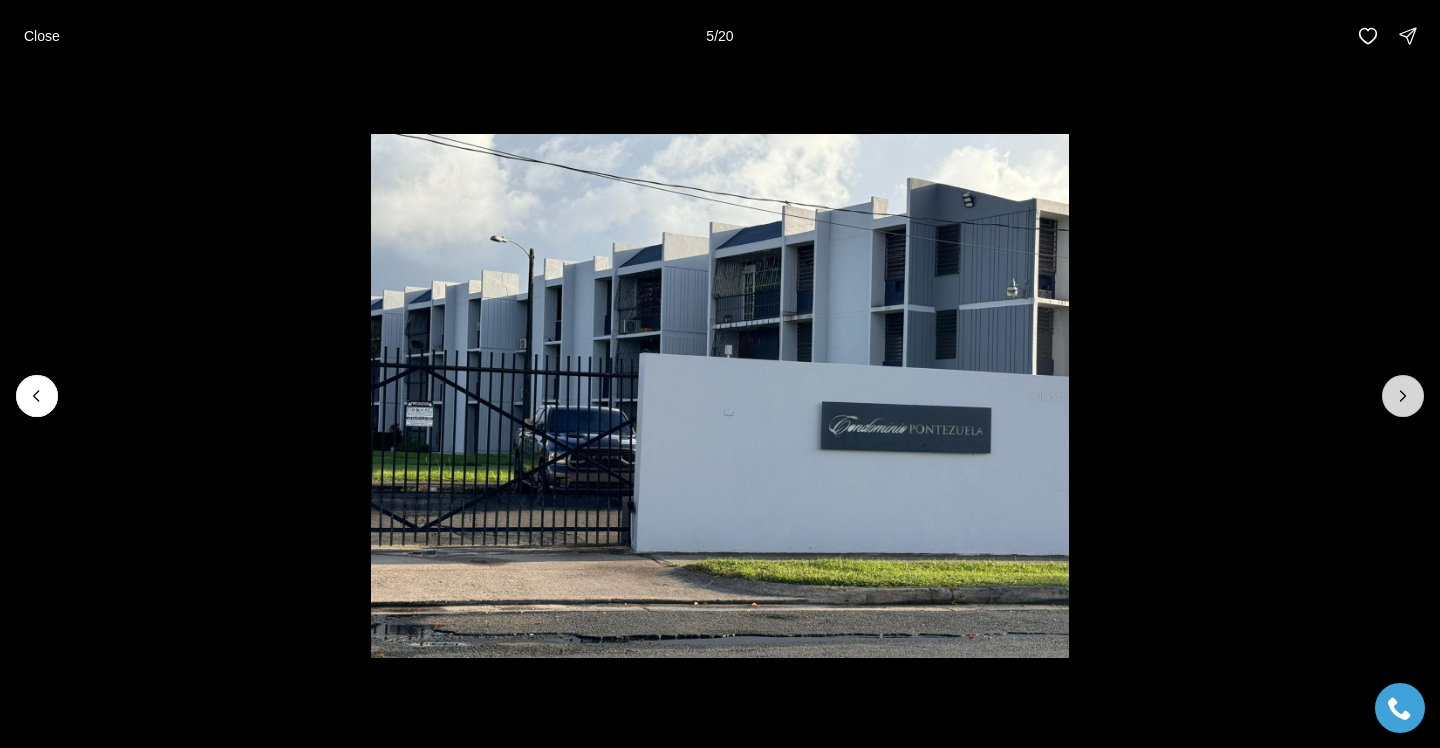 click 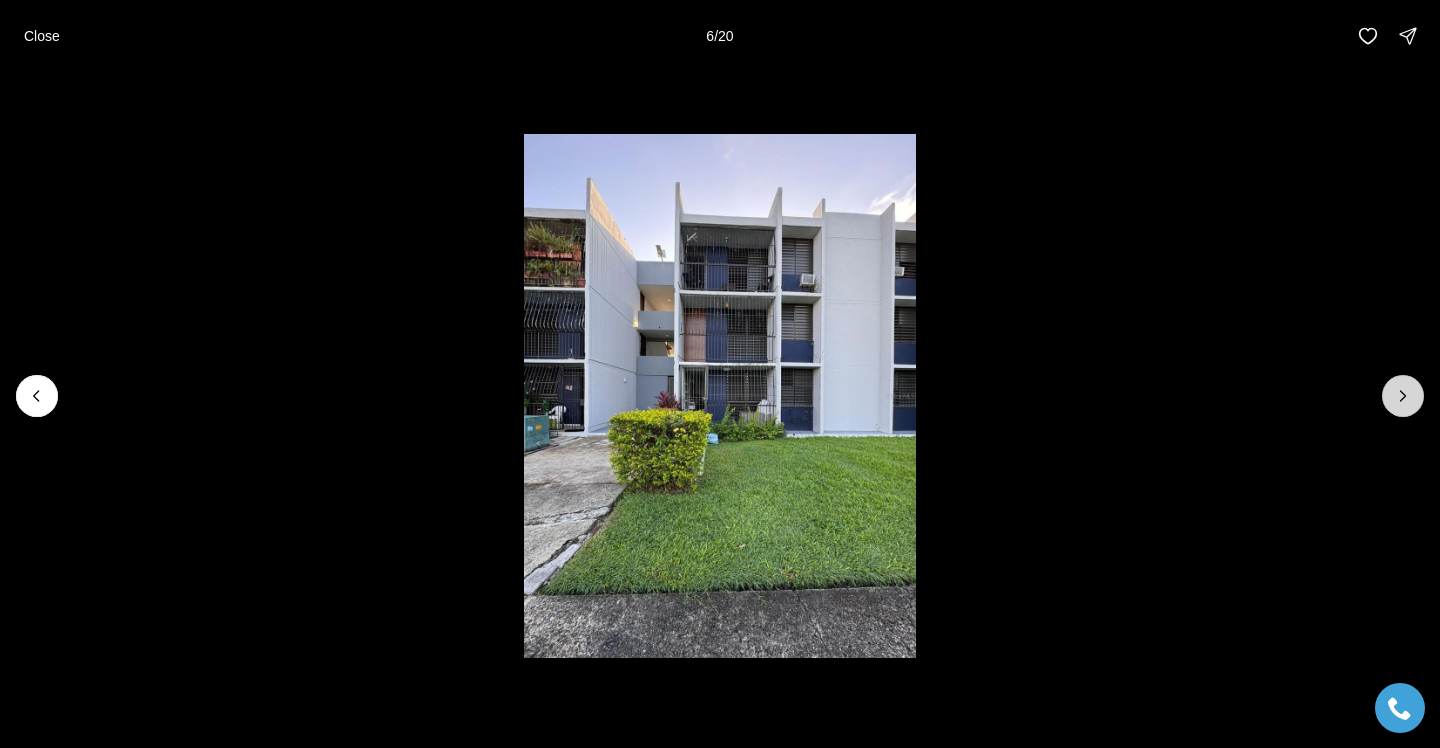 click 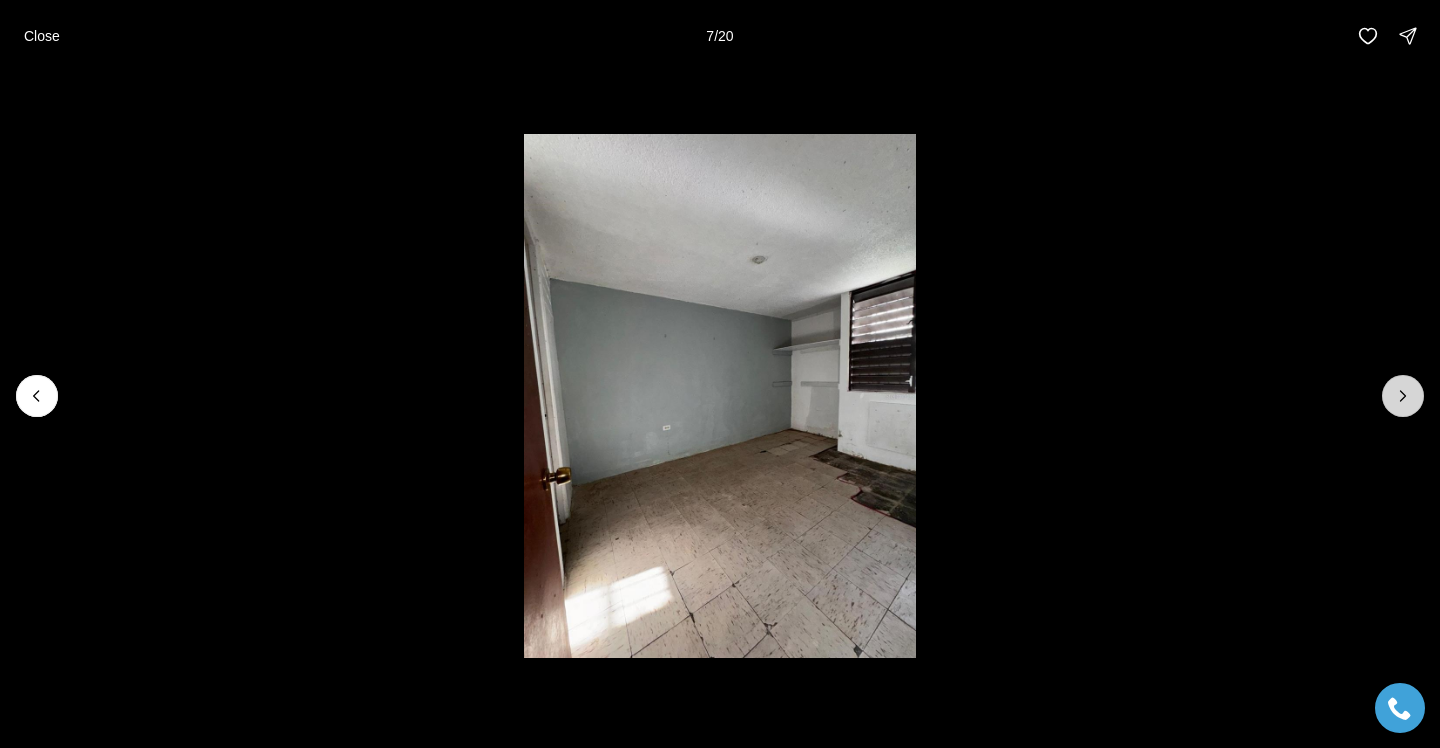 click 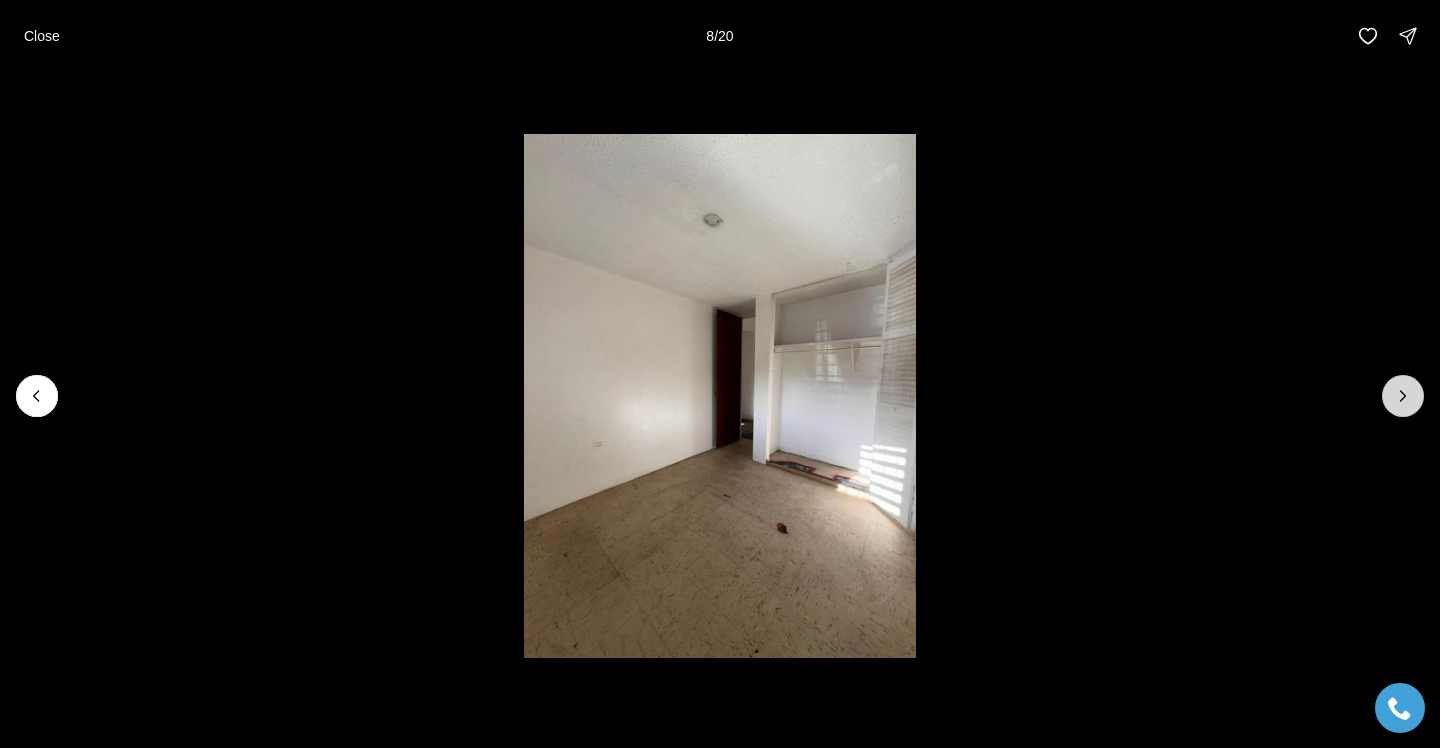 click 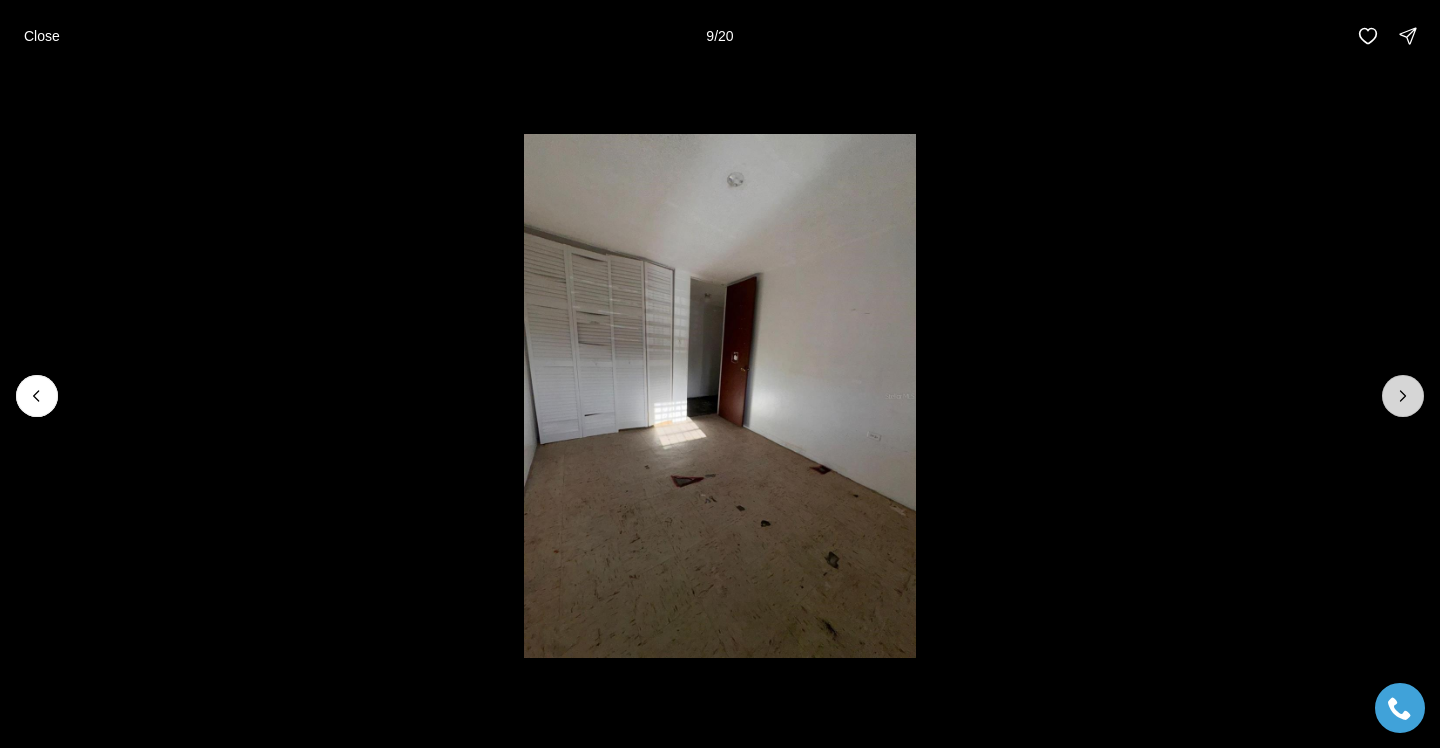 click 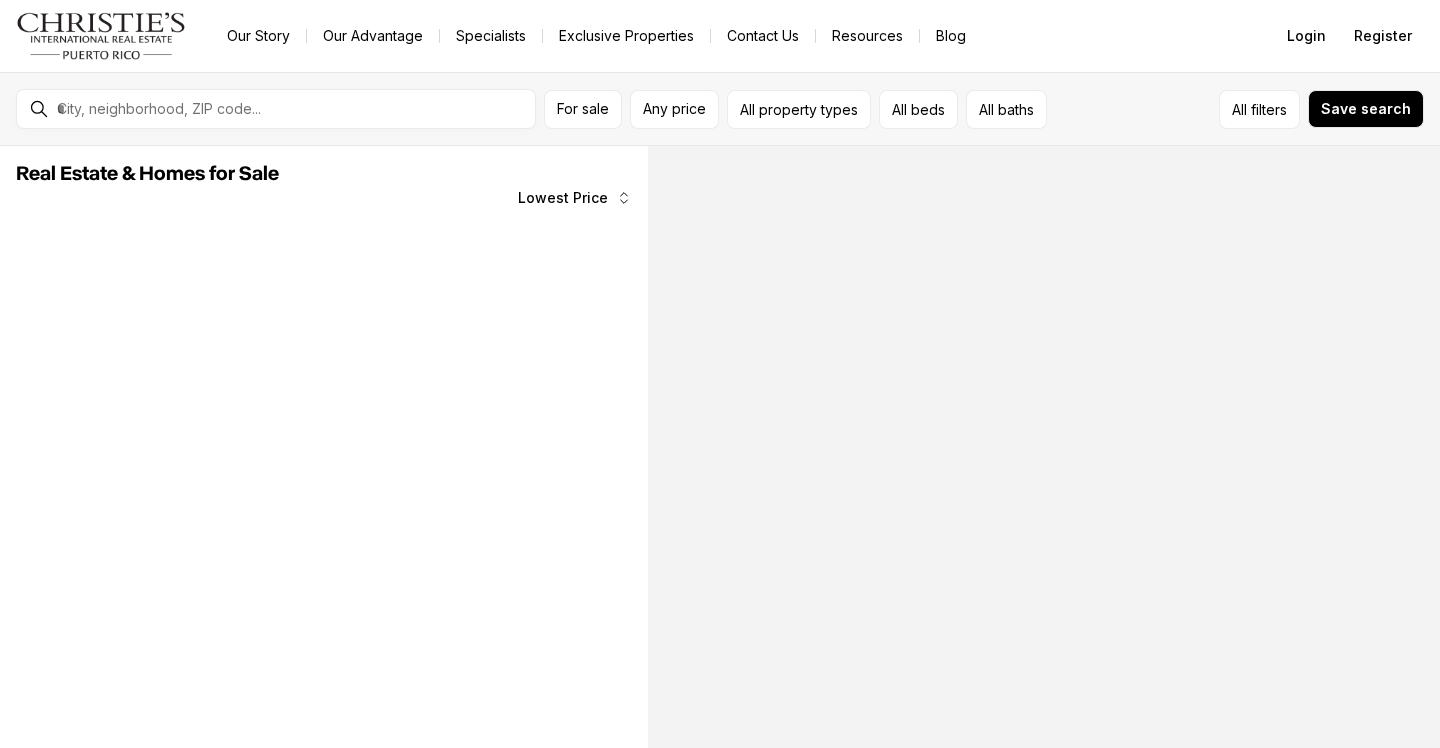 scroll, scrollTop: 0, scrollLeft: 0, axis: both 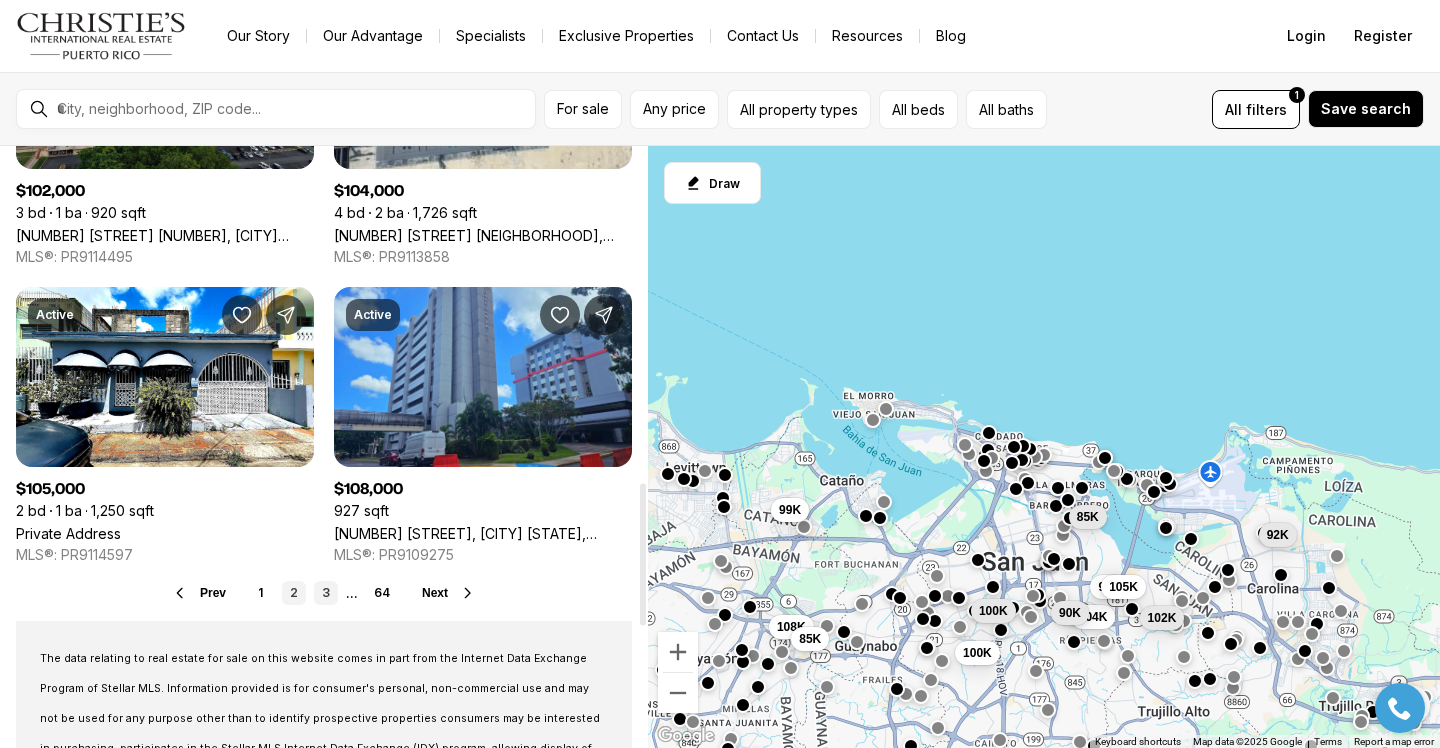 click on "3" at bounding box center [326, 593] 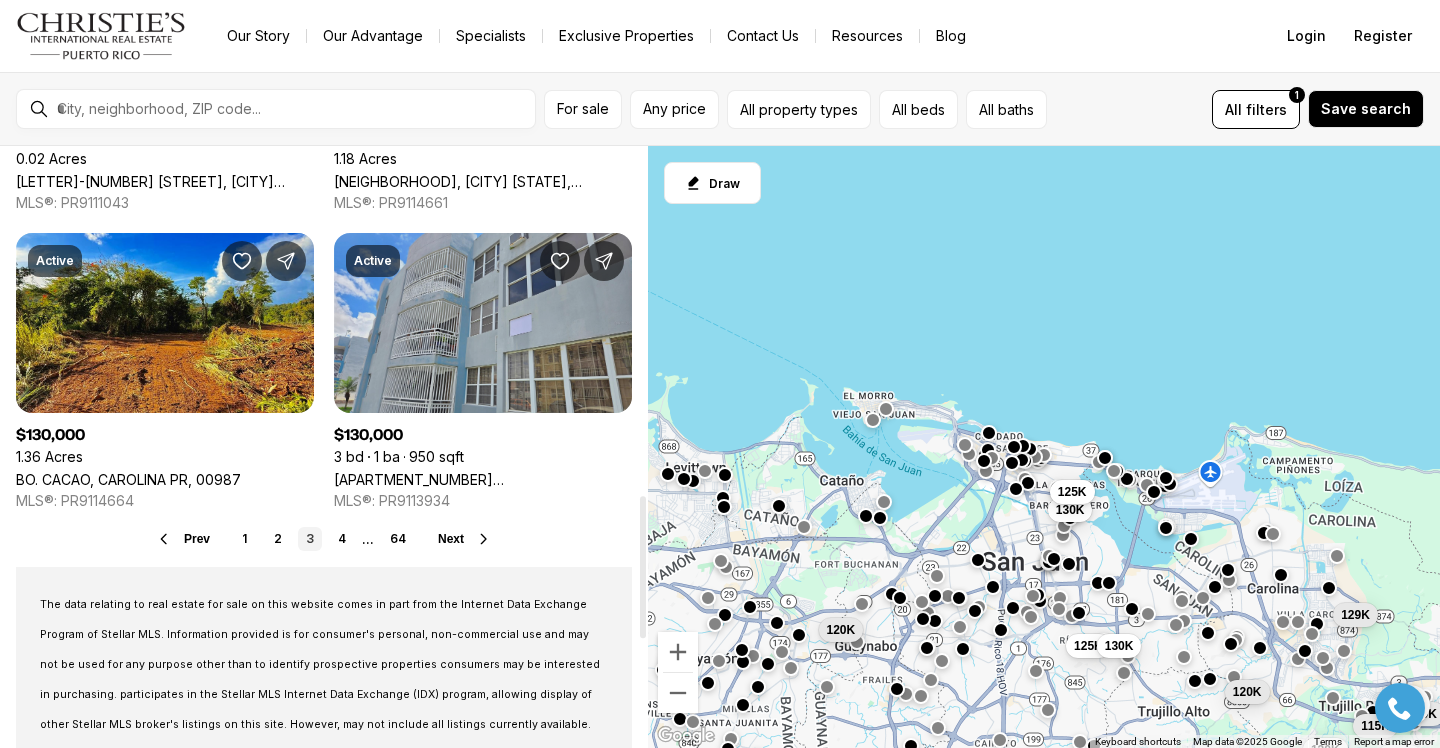 scroll, scrollTop: 1482, scrollLeft: 0, axis: vertical 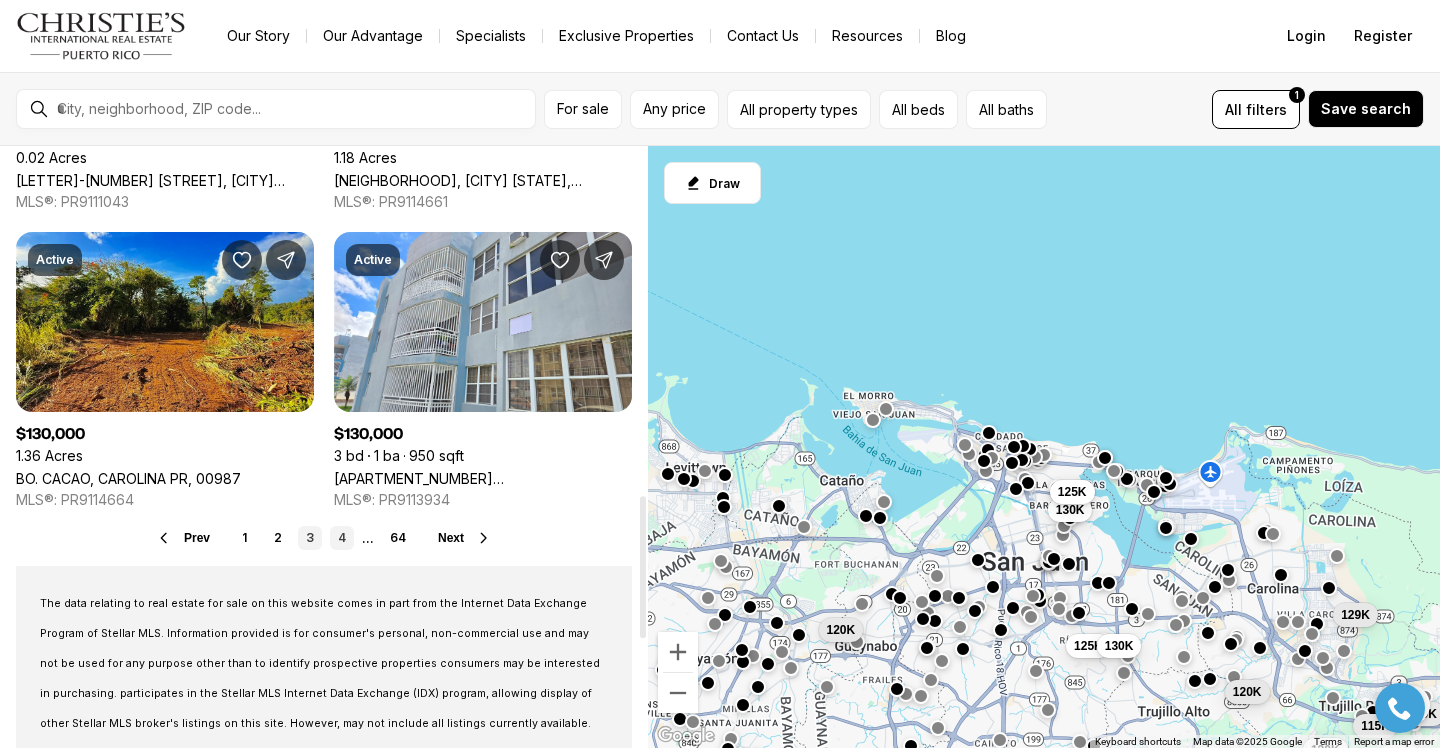 click on "4" at bounding box center (342, 538) 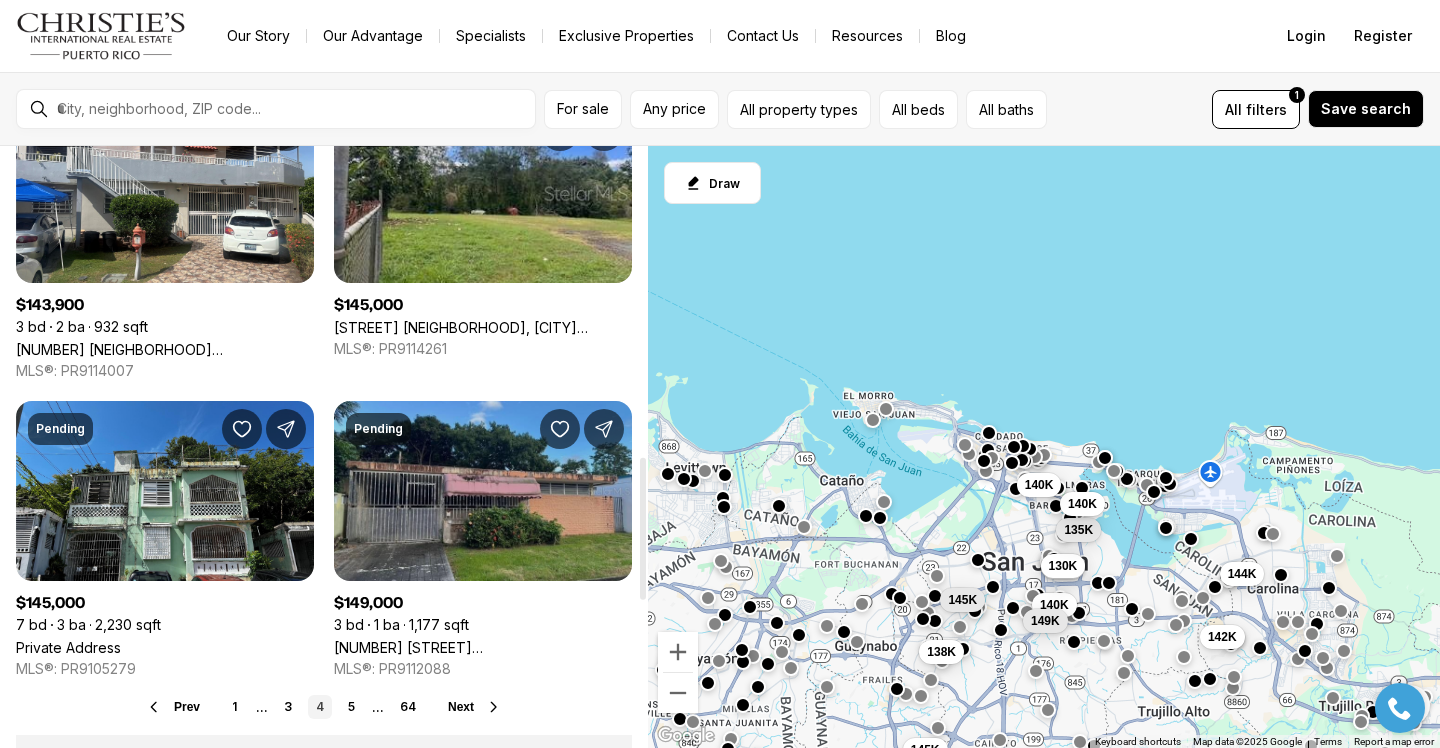 scroll, scrollTop: 1318, scrollLeft: 0, axis: vertical 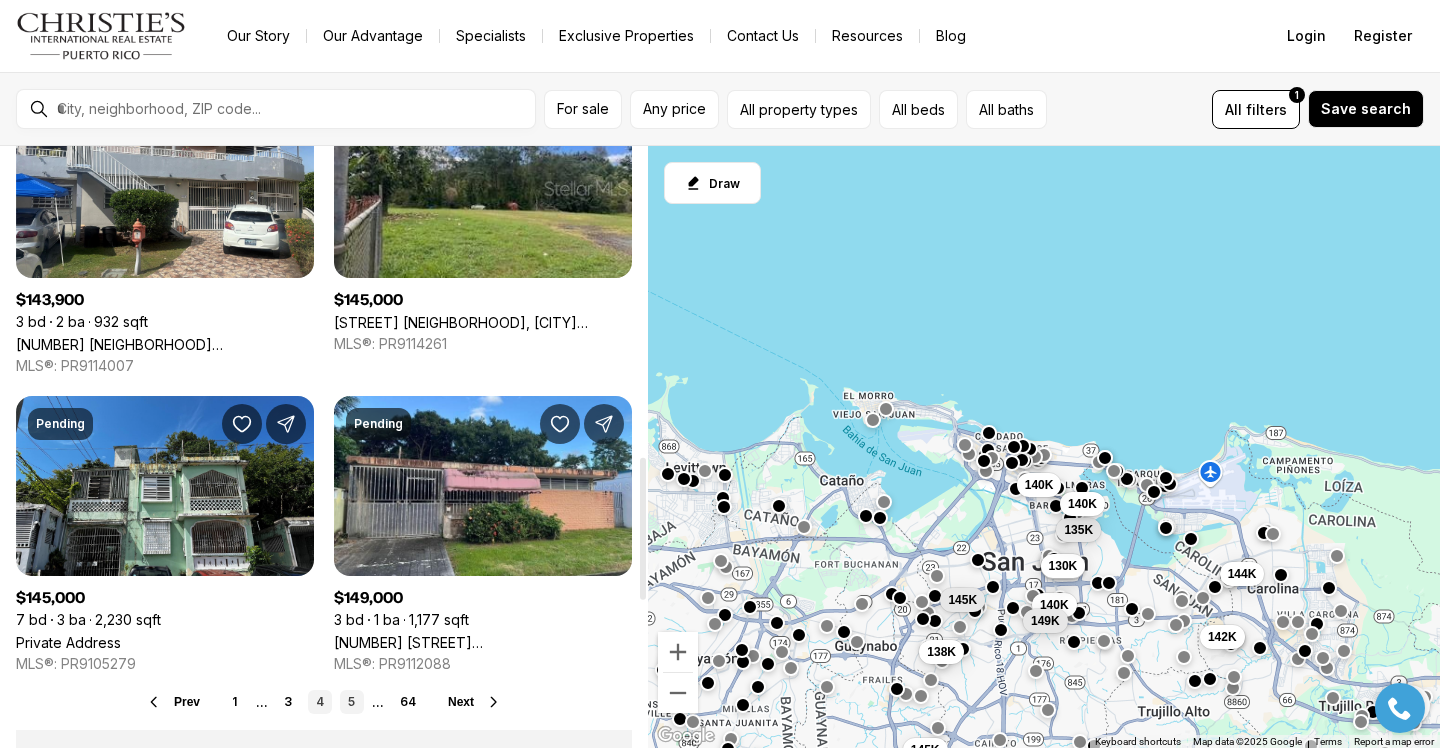 click on "5" at bounding box center [352, 702] 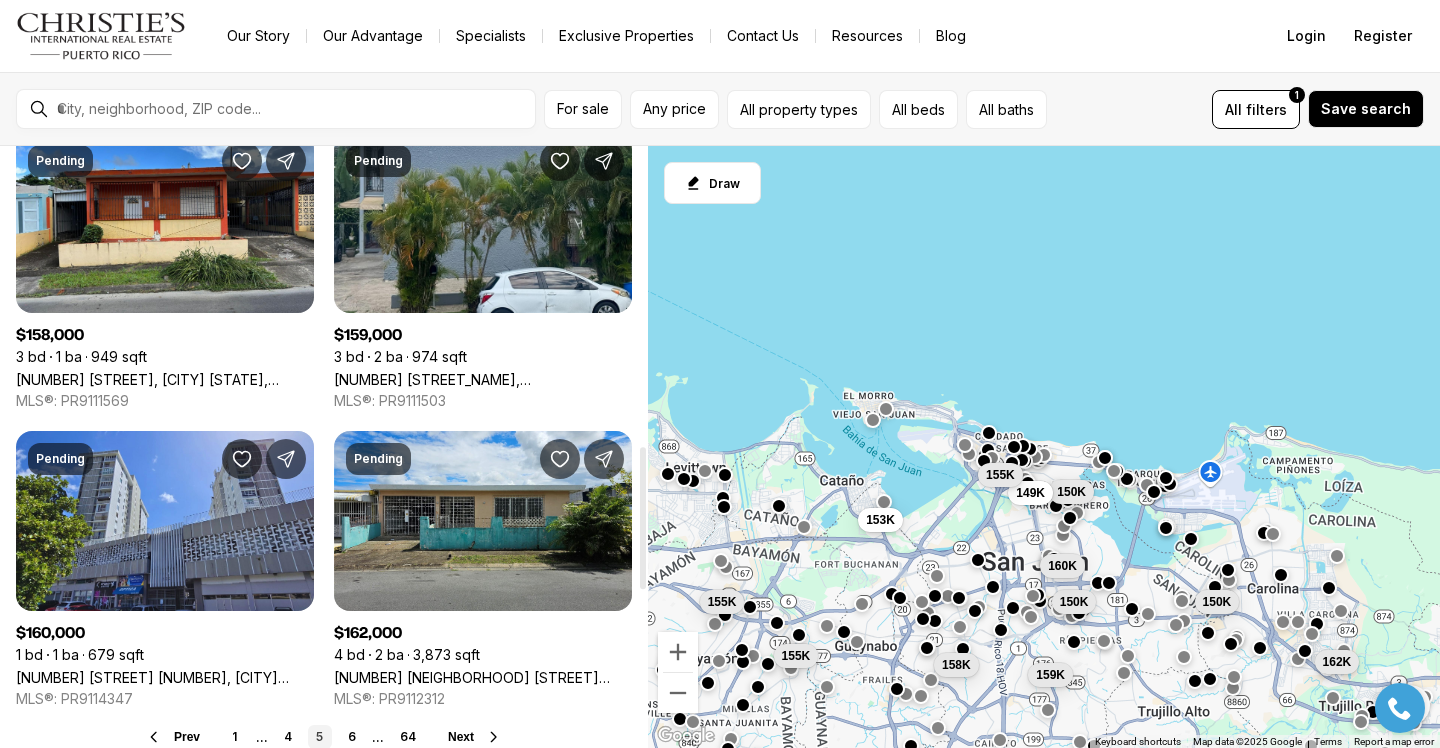 scroll, scrollTop: 1298, scrollLeft: 0, axis: vertical 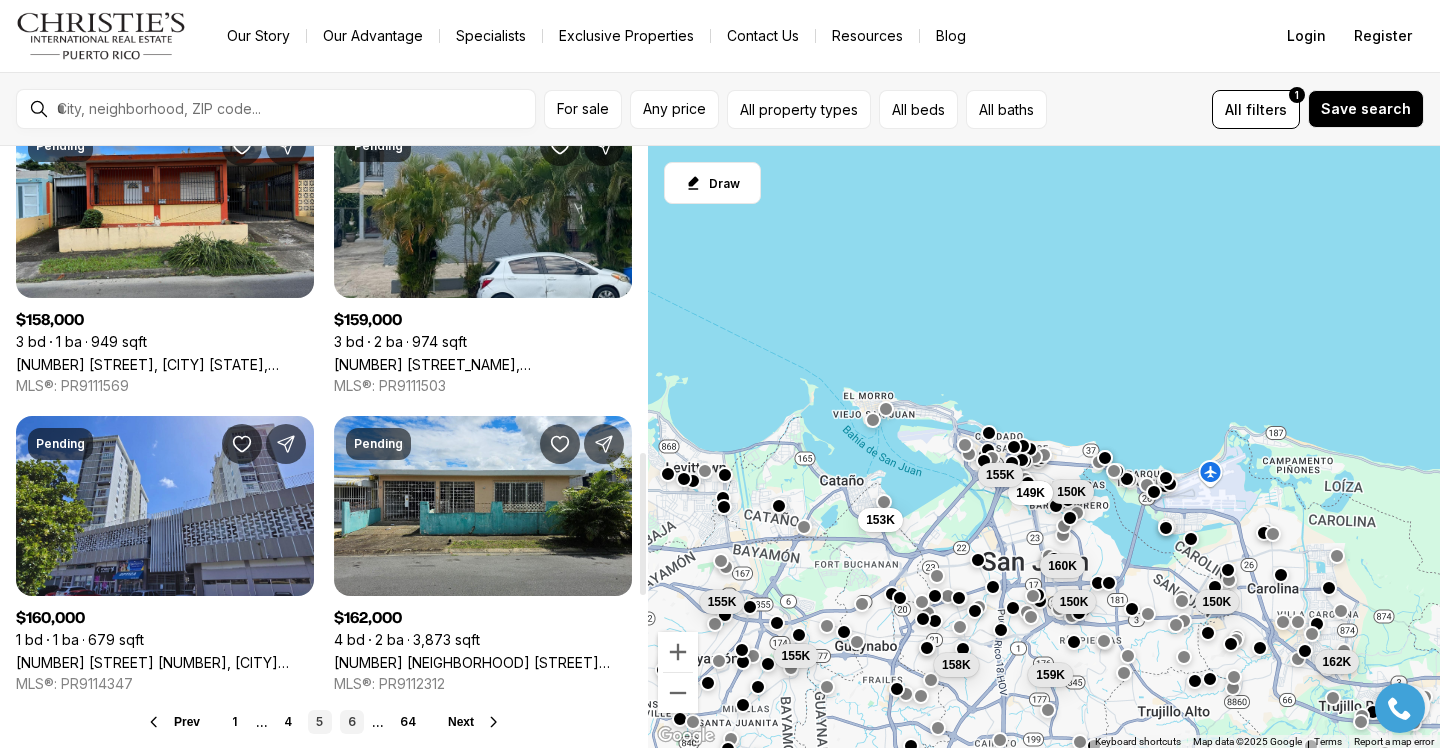 click on "6" at bounding box center [352, 722] 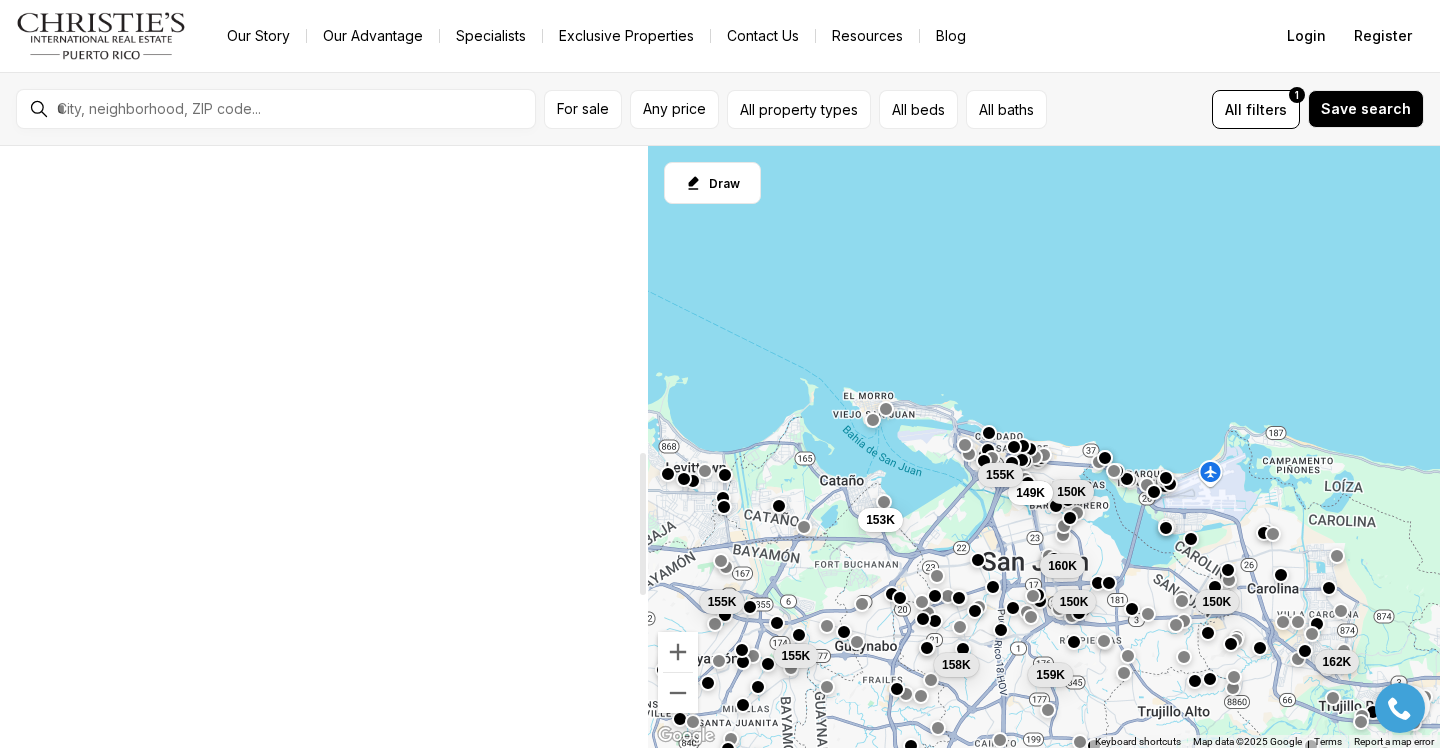scroll, scrollTop: 0, scrollLeft: 0, axis: both 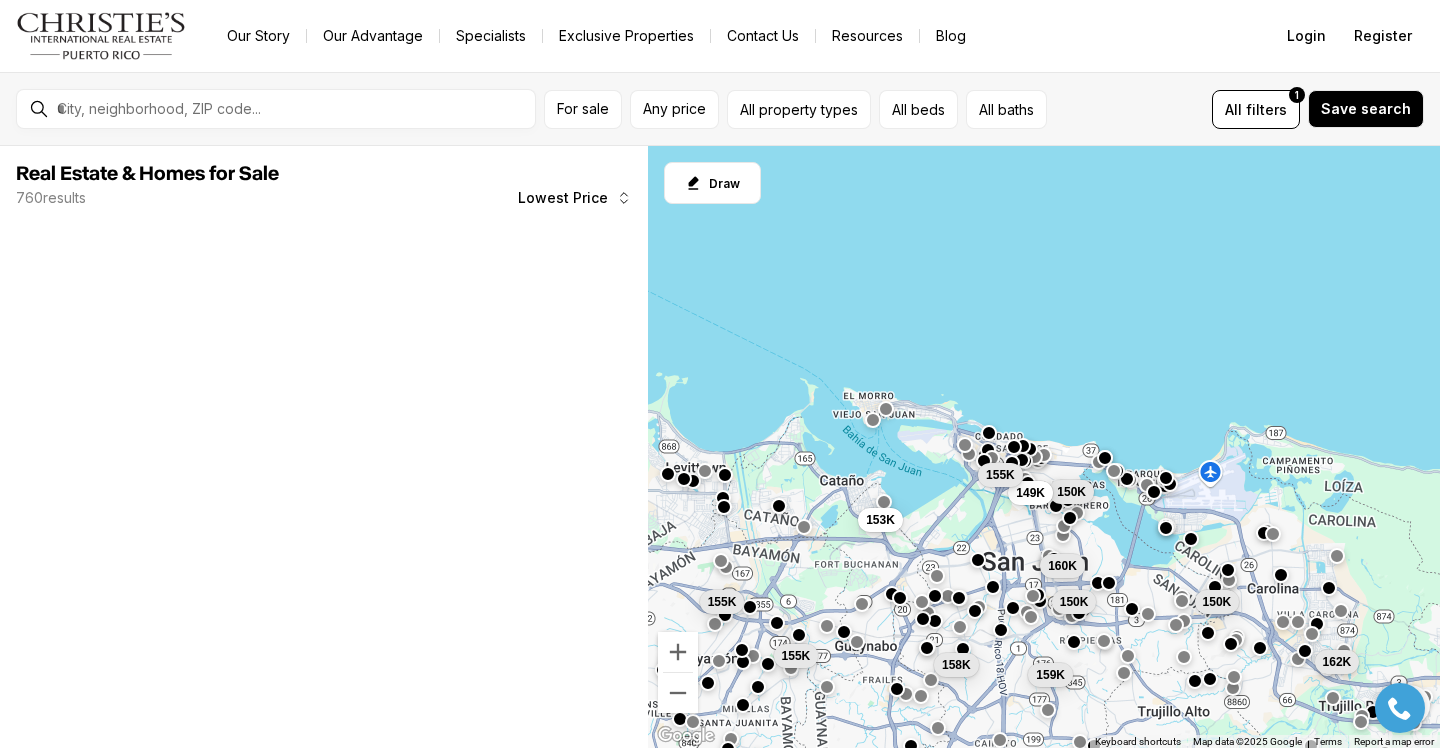 click on "Go to: Homepage Our Story Our Advantage Specialists Exclusive Properties Contact Us Resources Blog Open navigation Login Register" at bounding box center [720, 36] 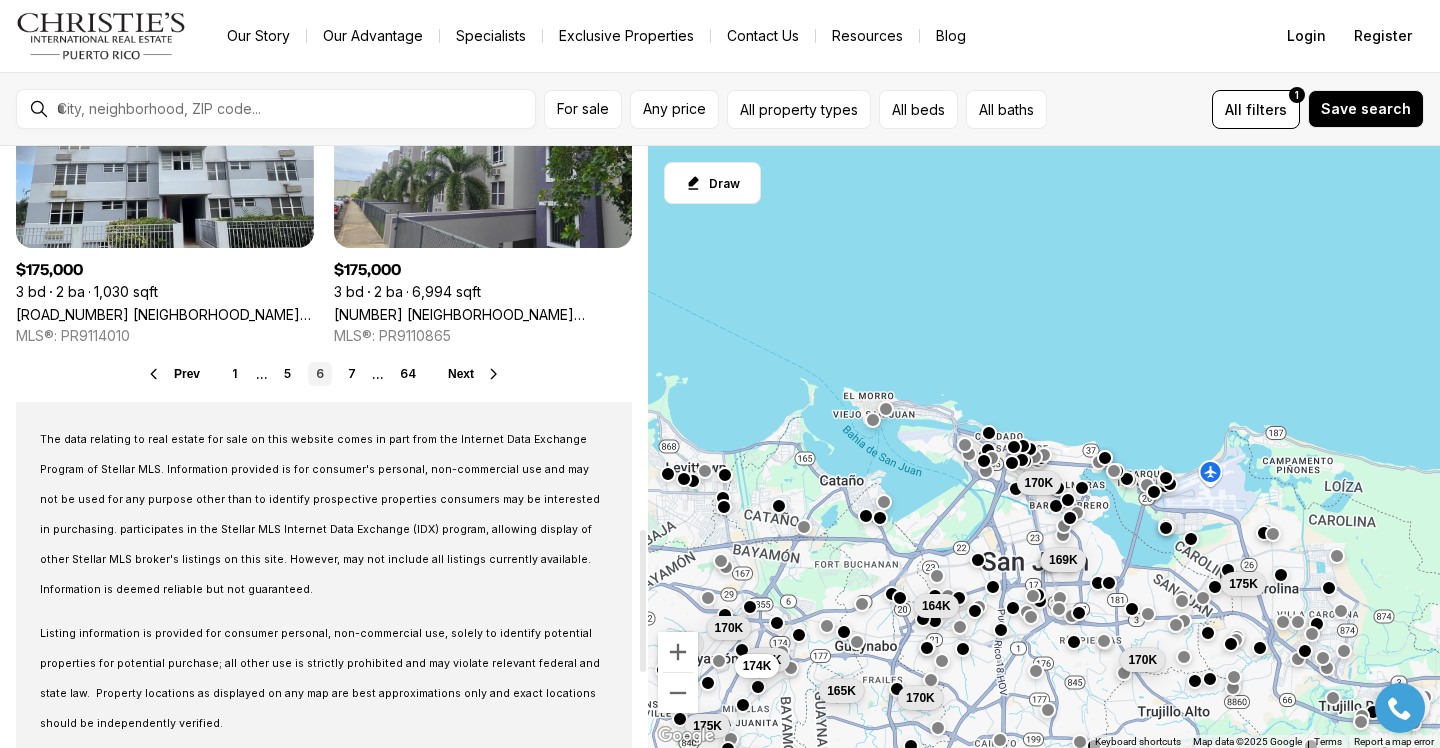 scroll, scrollTop: 1600, scrollLeft: 0, axis: vertical 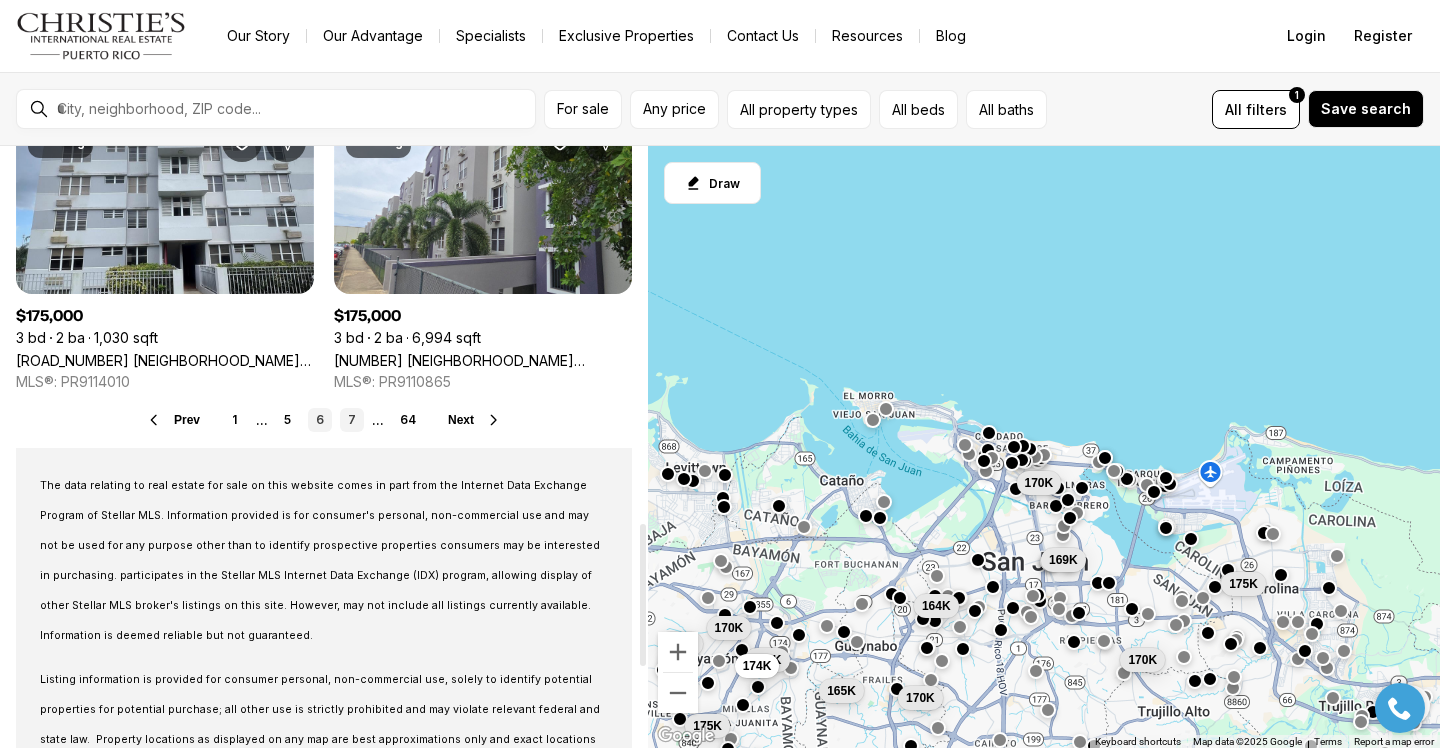 click on "7" at bounding box center [352, 420] 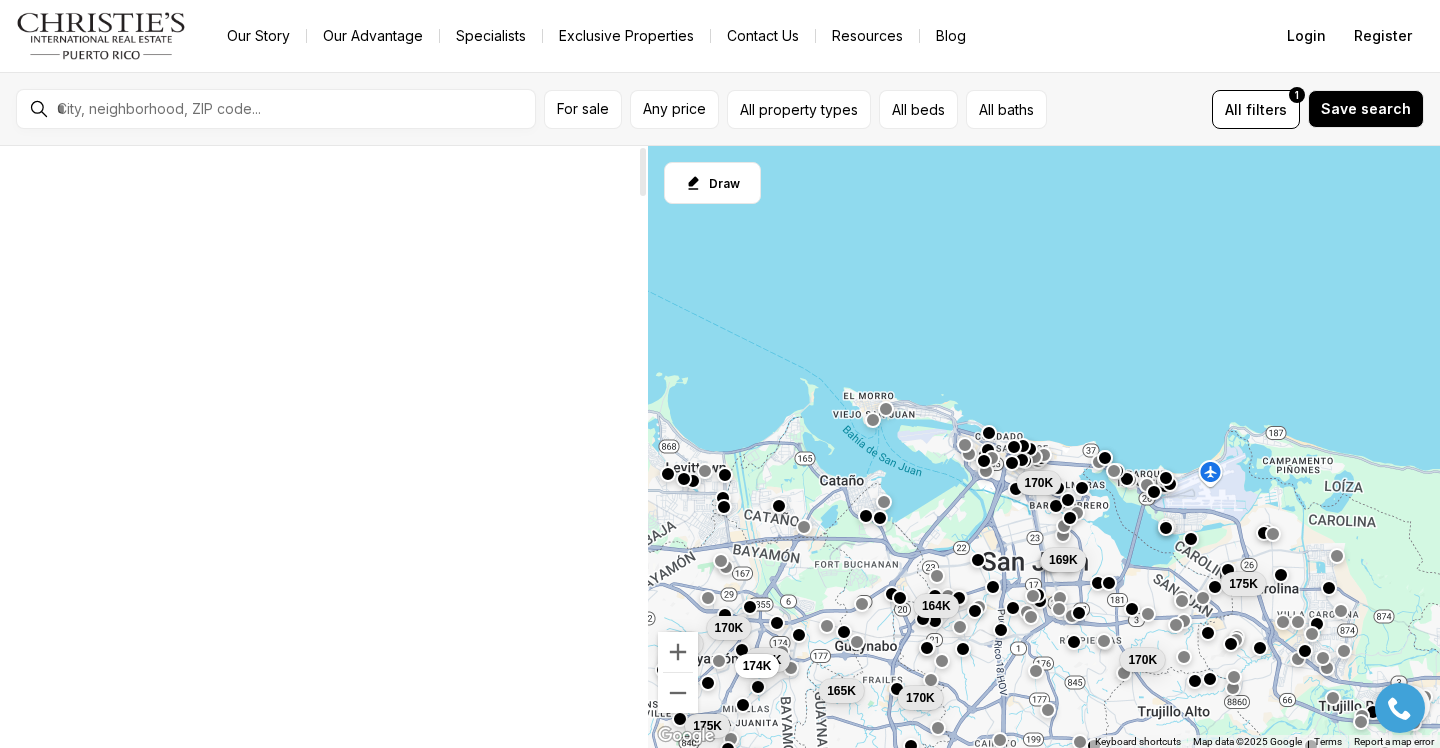 scroll, scrollTop: 0, scrollLeft: 0, axis: both 